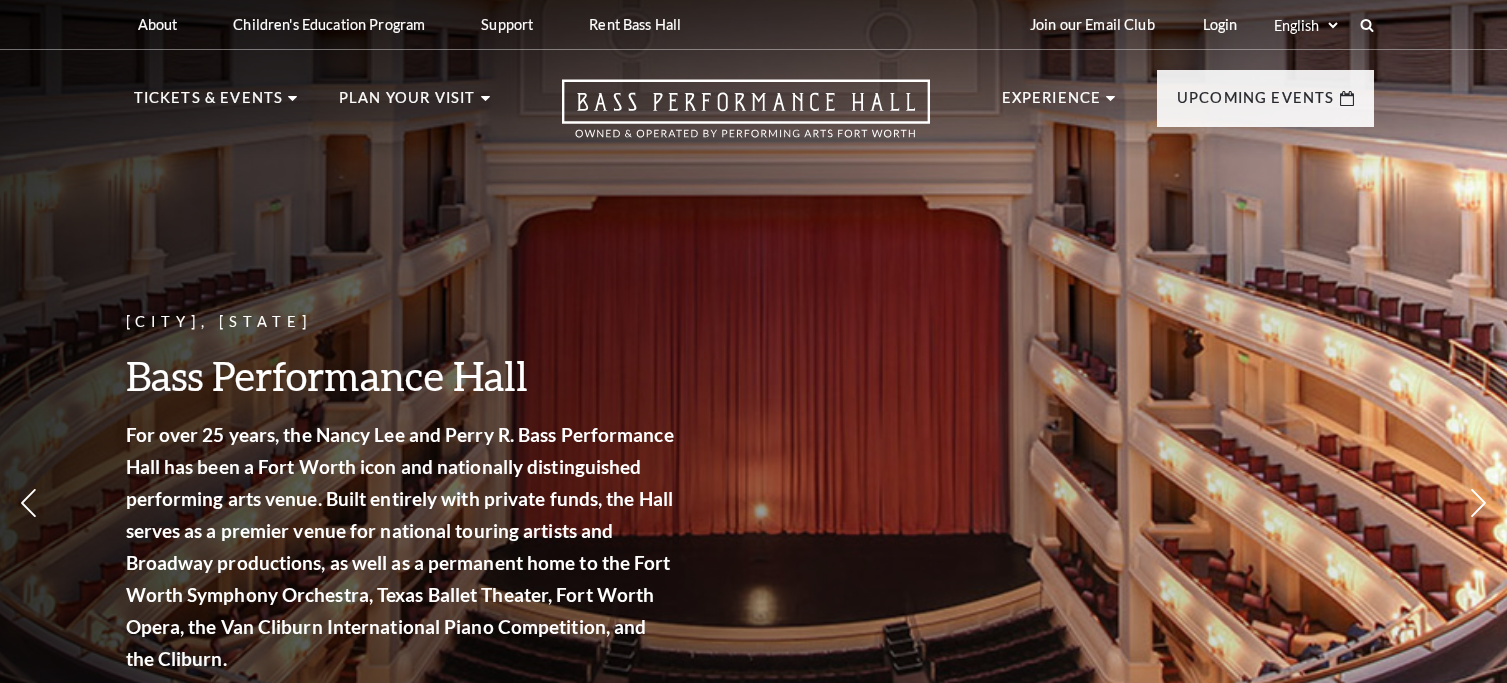 scroll, scrollTop: 0, scrollLeft: 0, axis: both 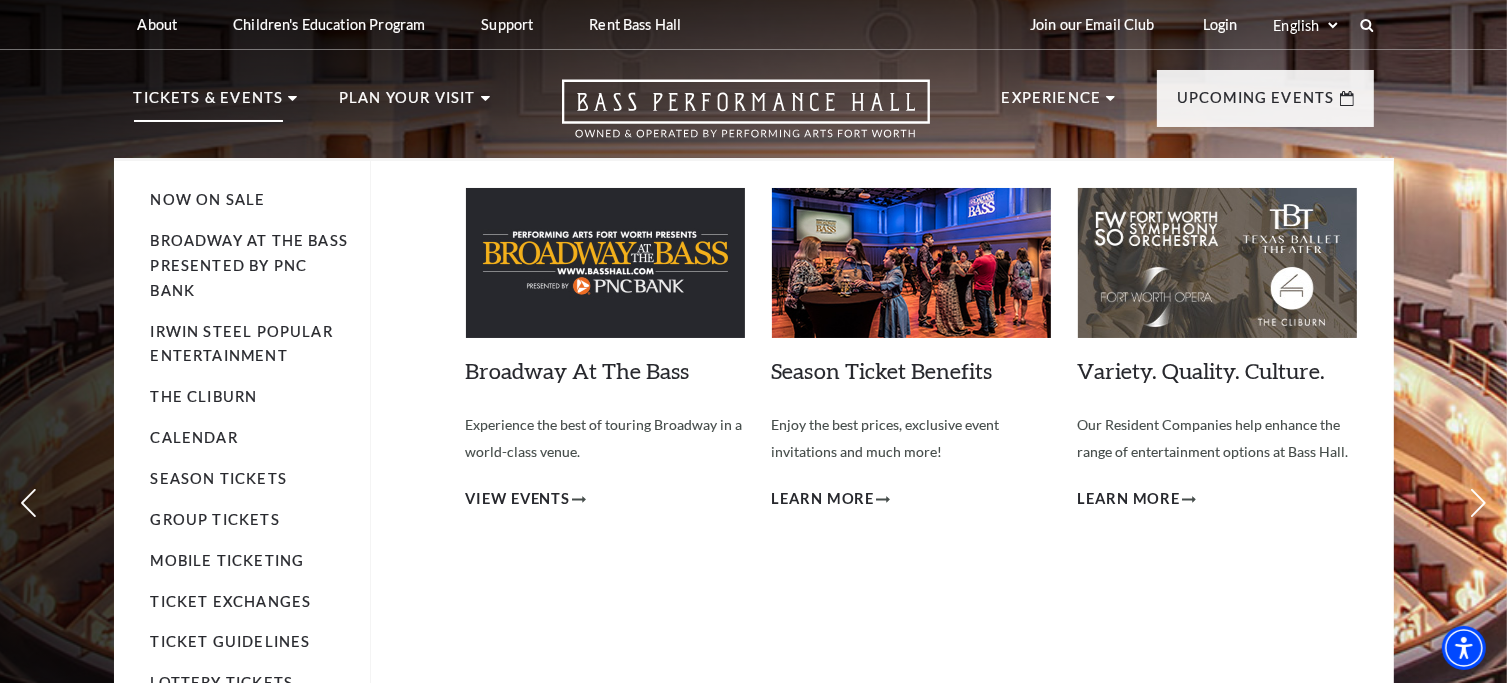 click 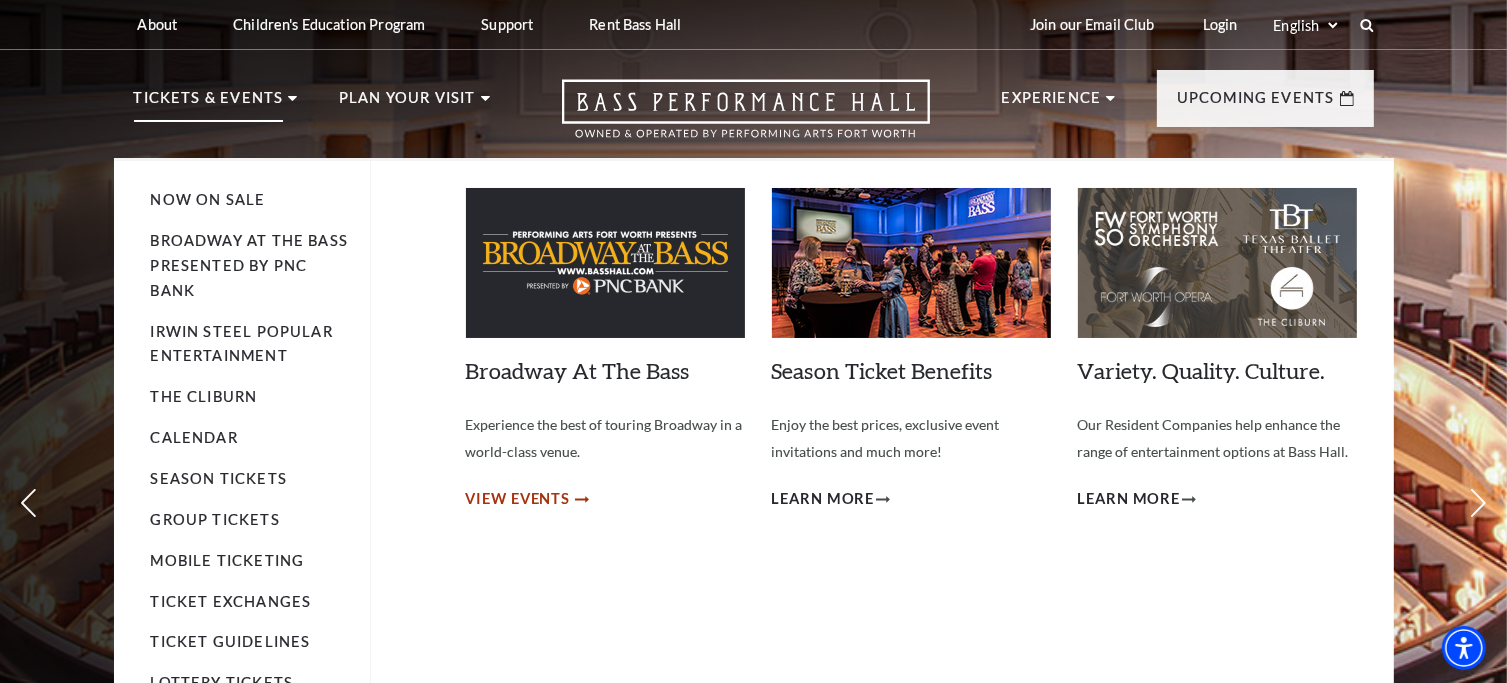 click on "View Events" at bounding box center (518, 499) 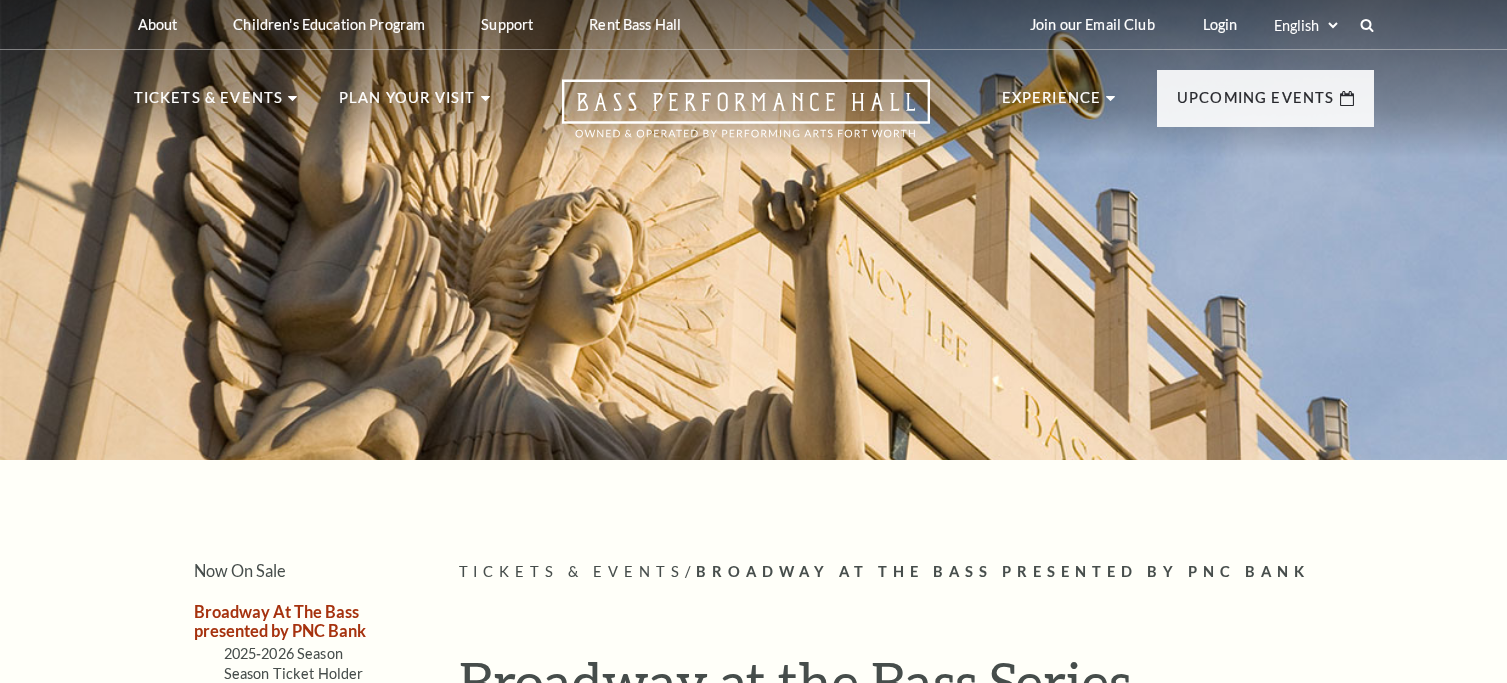 scroll, scrollTop: 0, scrollLeft: 0, axis: both 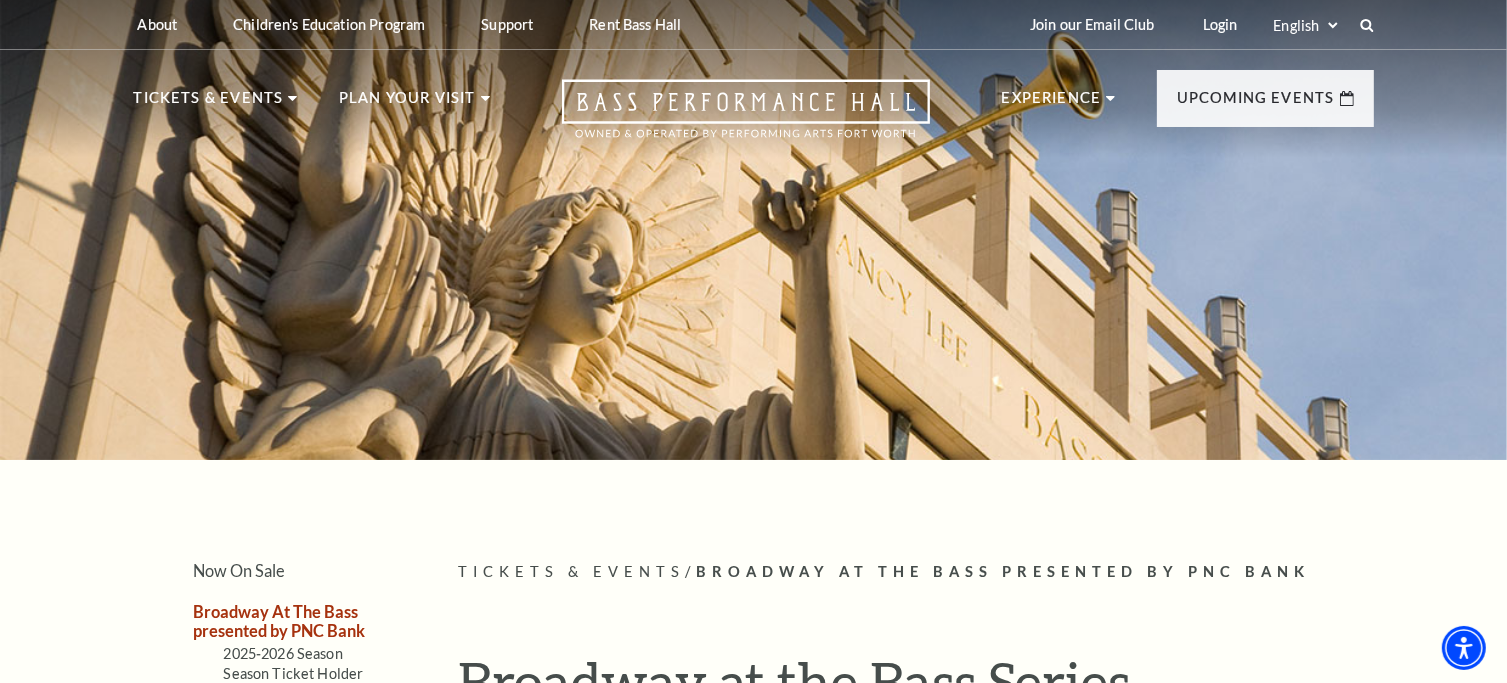 drag, startPoint x: 1505, startPoint y: 99, endPoint x: 1516, endPoint y: 122, distance: 25.495098 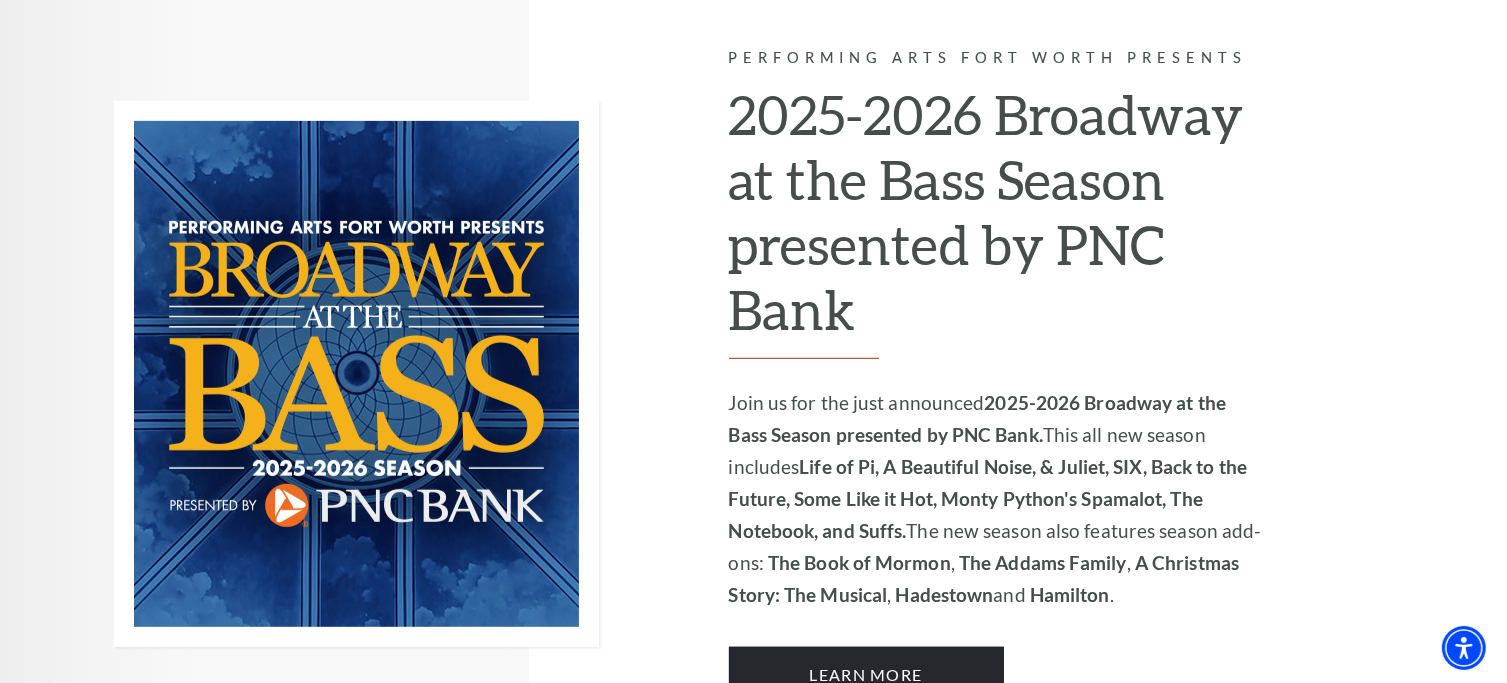 scroll, scrollTop: 1332, scrollLeft: 0, axis: vertical 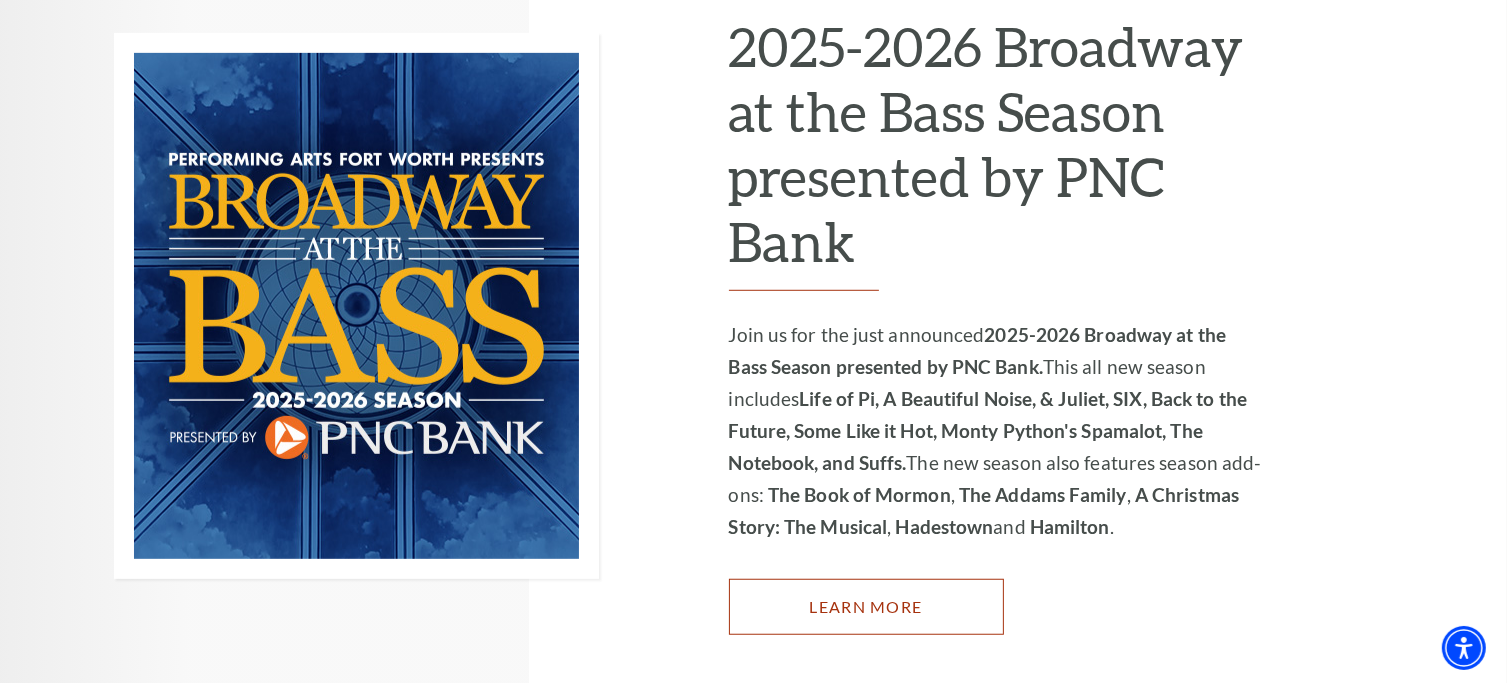 click on "Learn More" at bounding box center (866, 607) 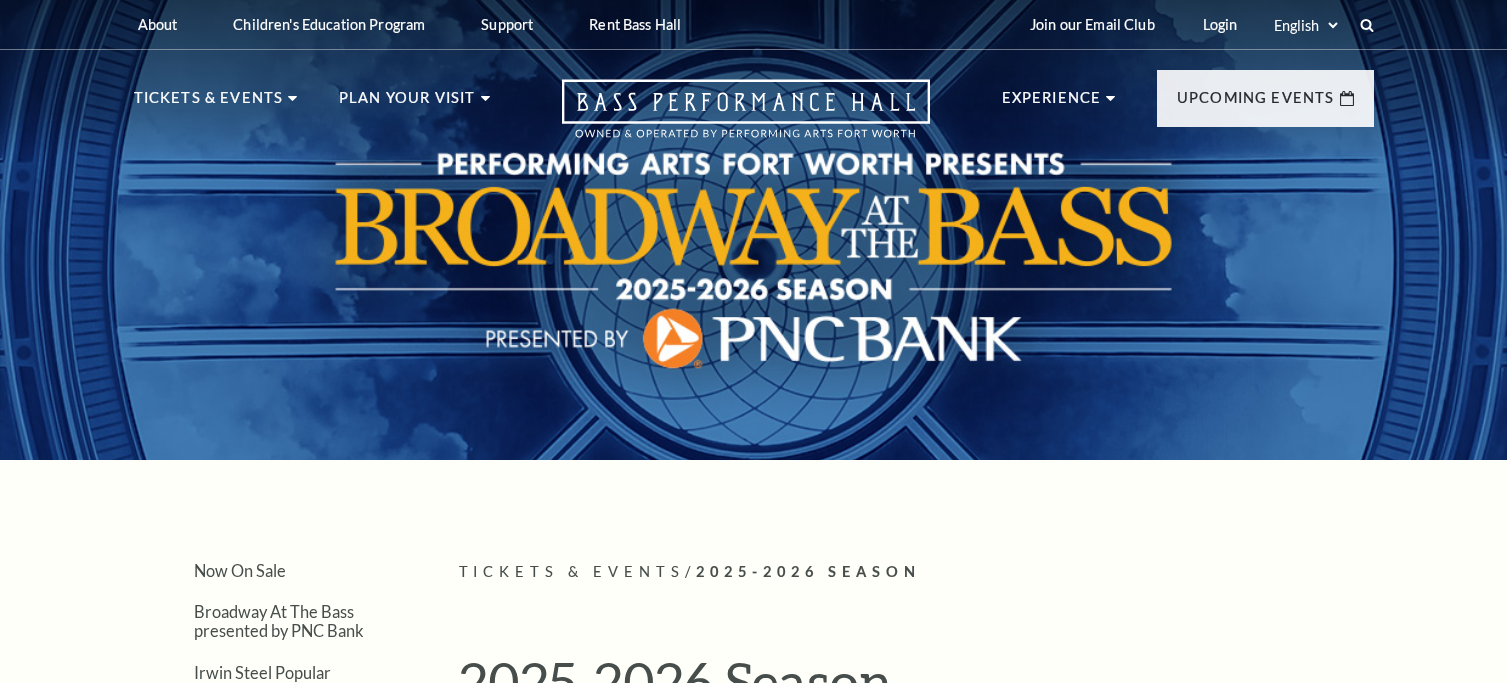 scroll, scrollTop: 0, scrollLeft: 0, axis: both 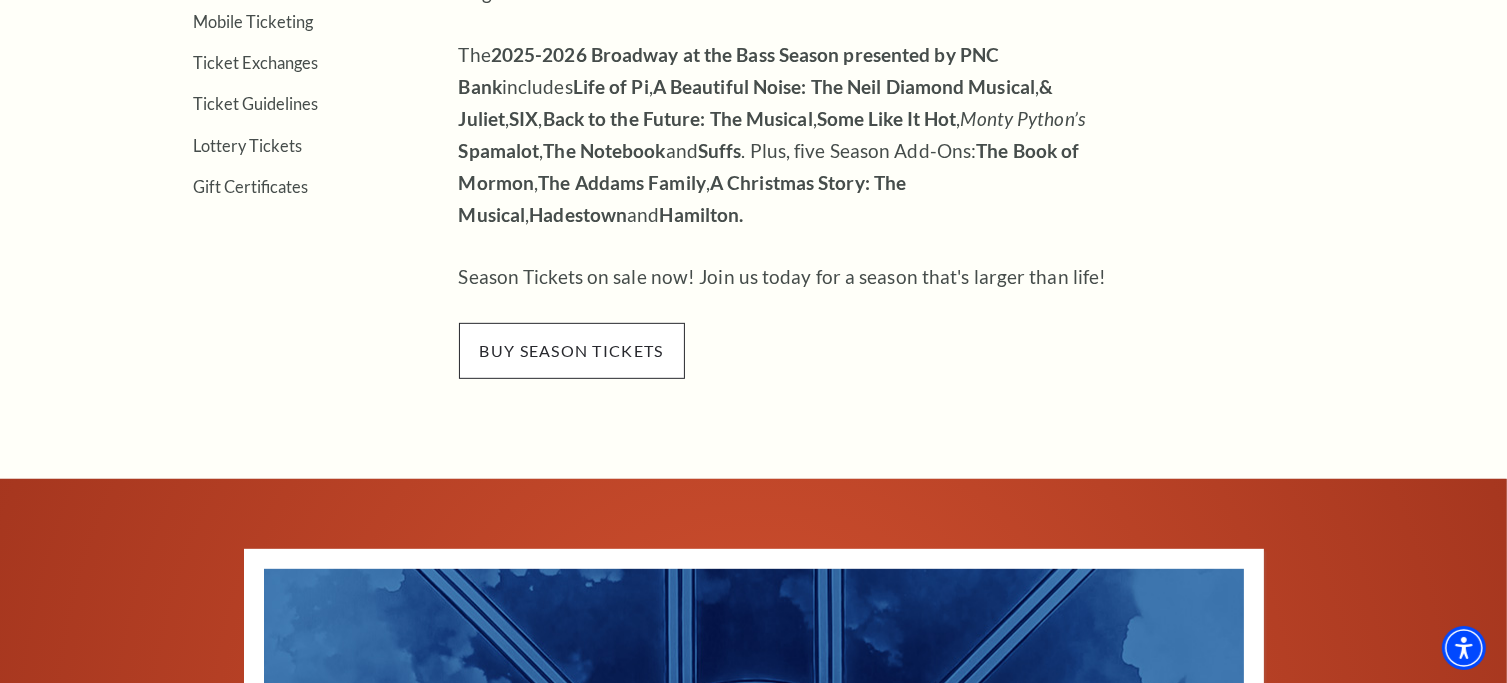 click on "buy season tickets" at bounding box center (572, 351) 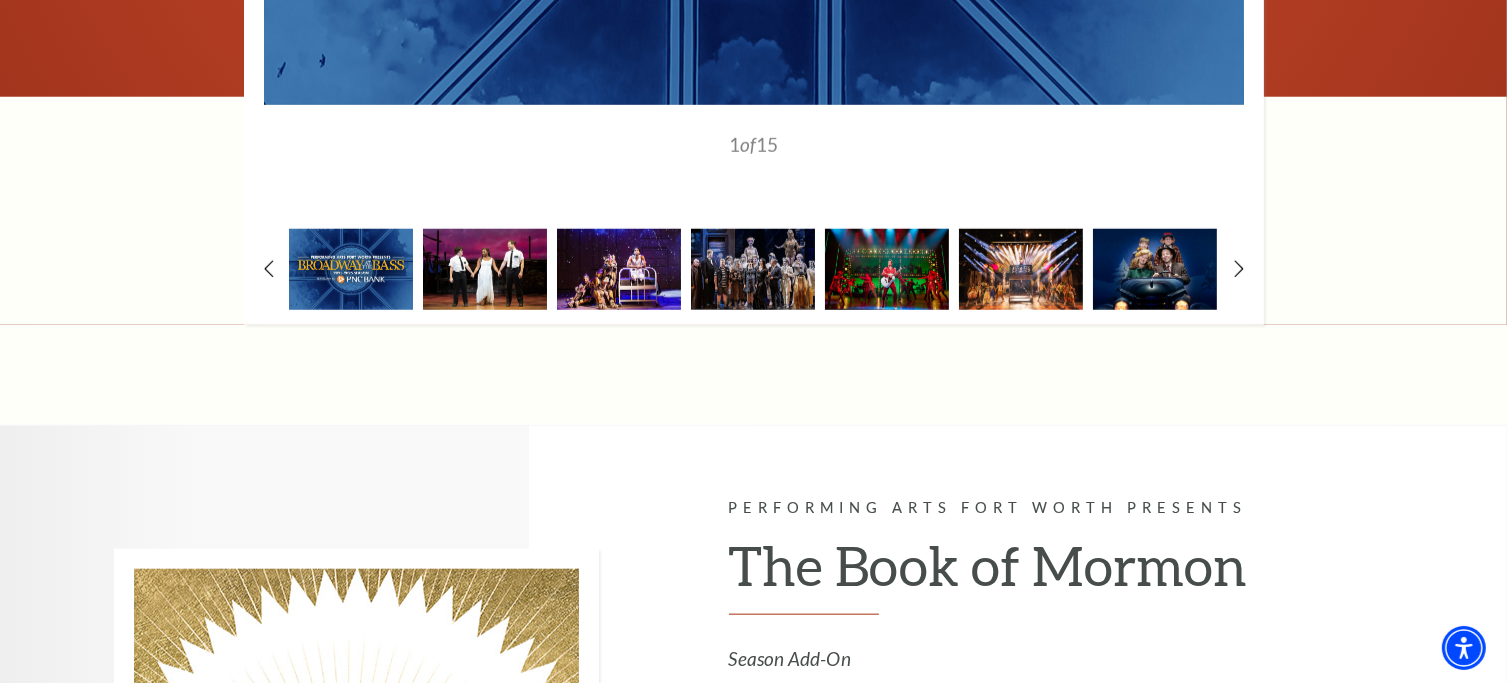 scroll, scrollTop: 2088, scrollLeft: 0, axis: vertical 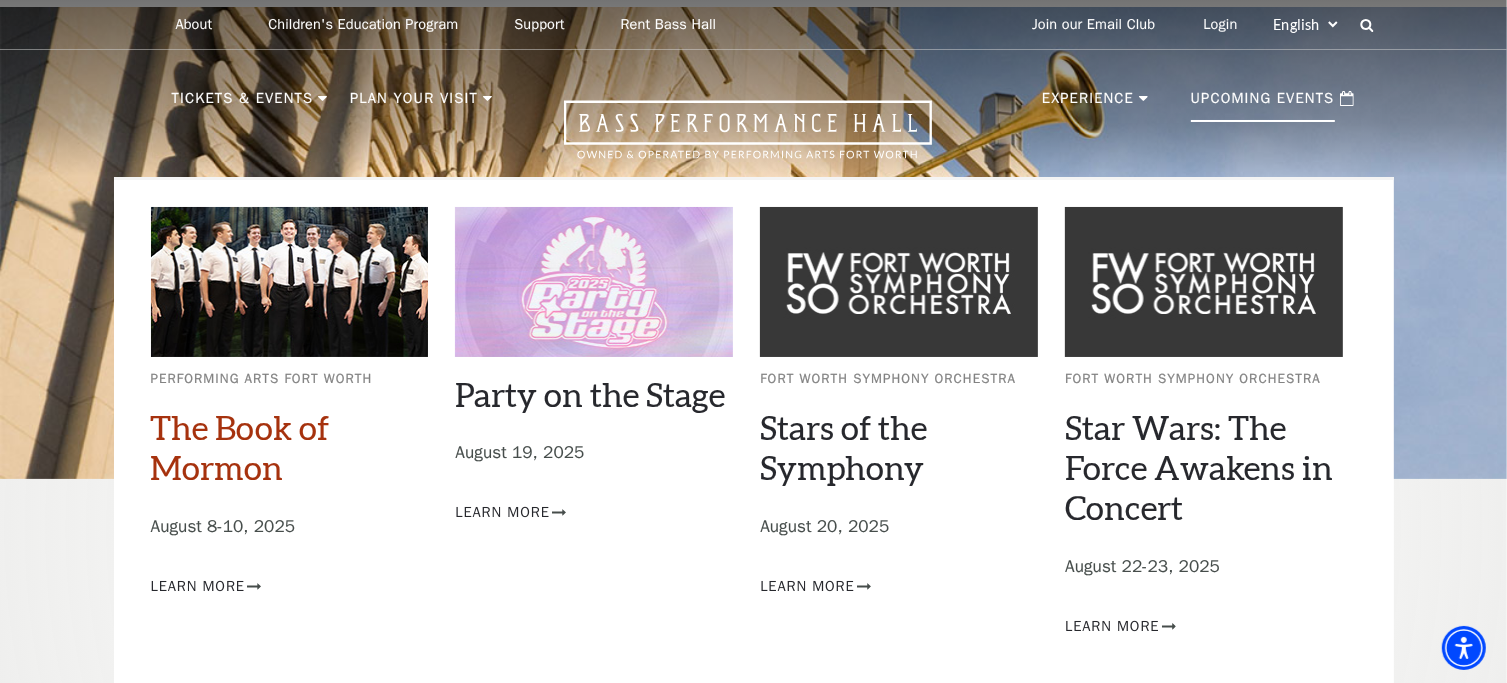 click on "The Book of Mormon" at bounding box center (240, 447) 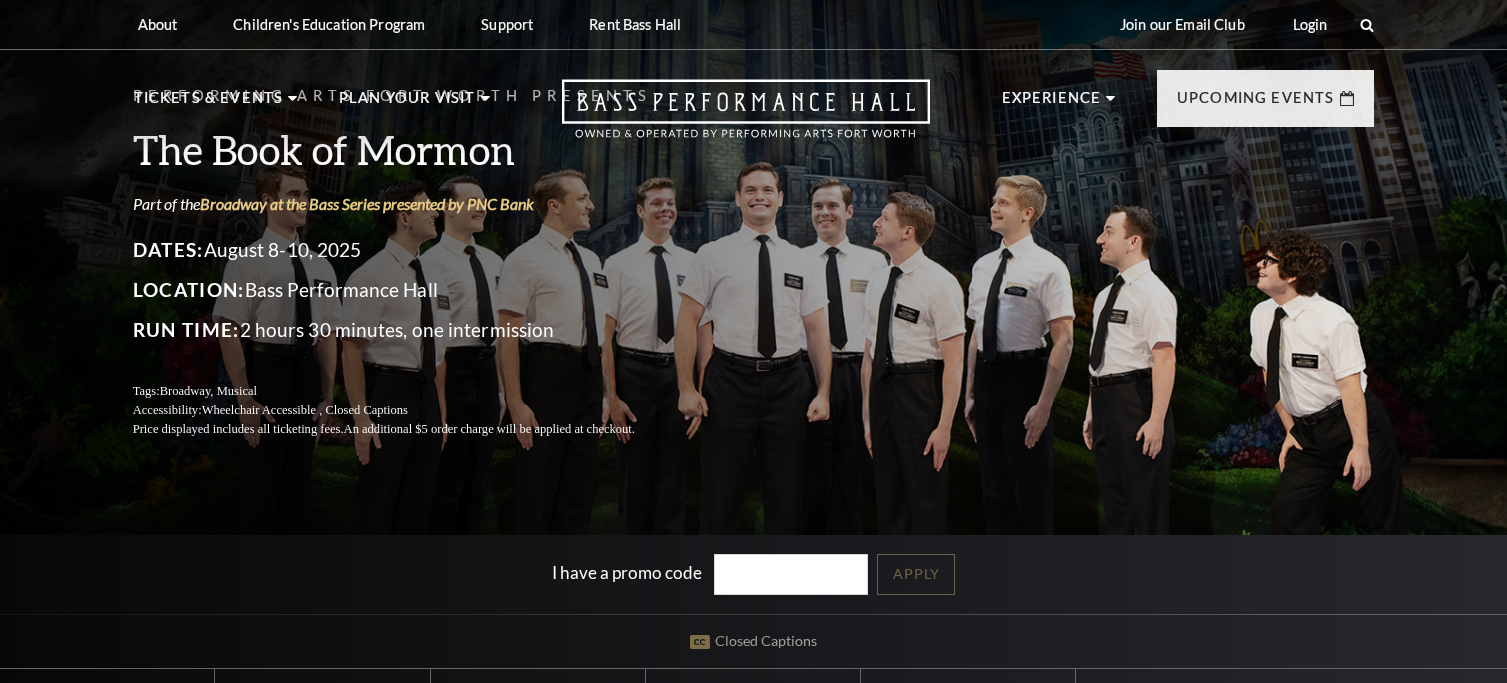 scroll, scrollTop: 0, scrollLeft: 0, axis: both 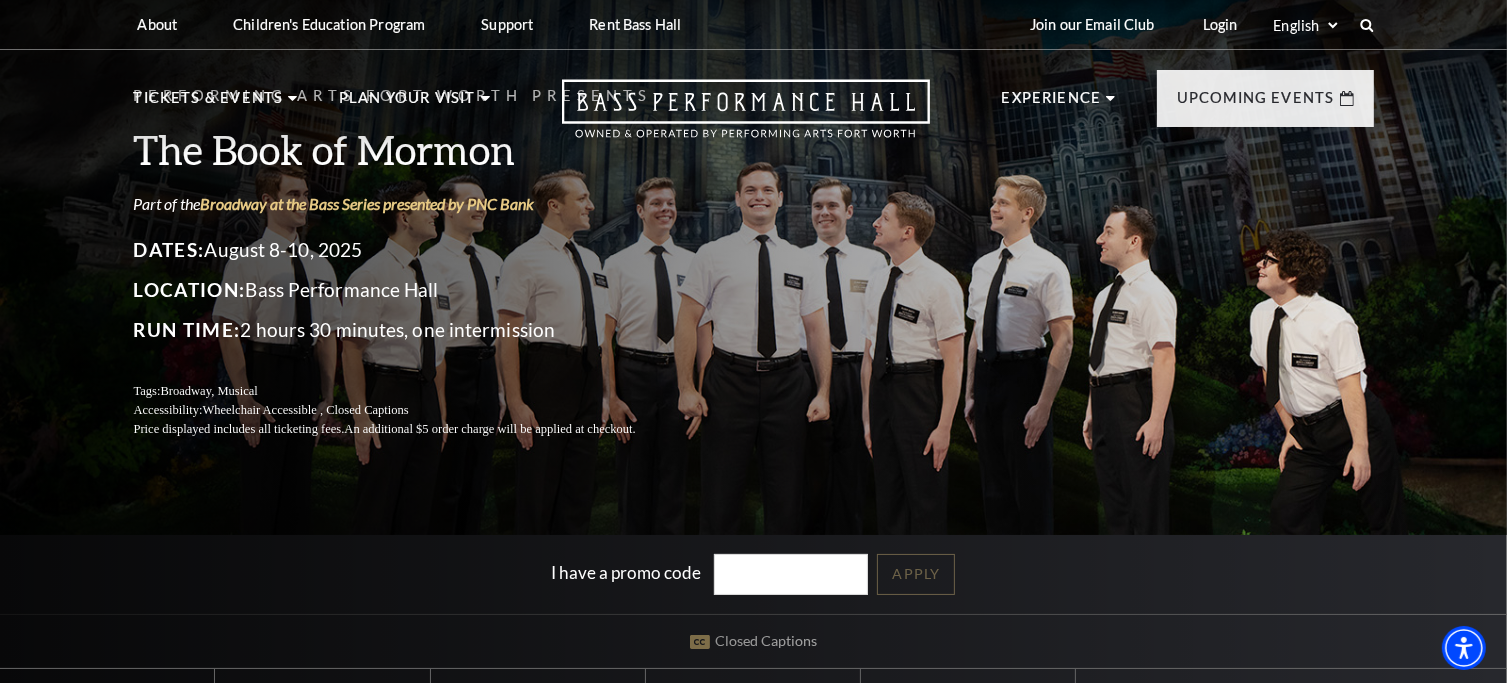 click on "I have a promo code" at bounding box center [791, 574] 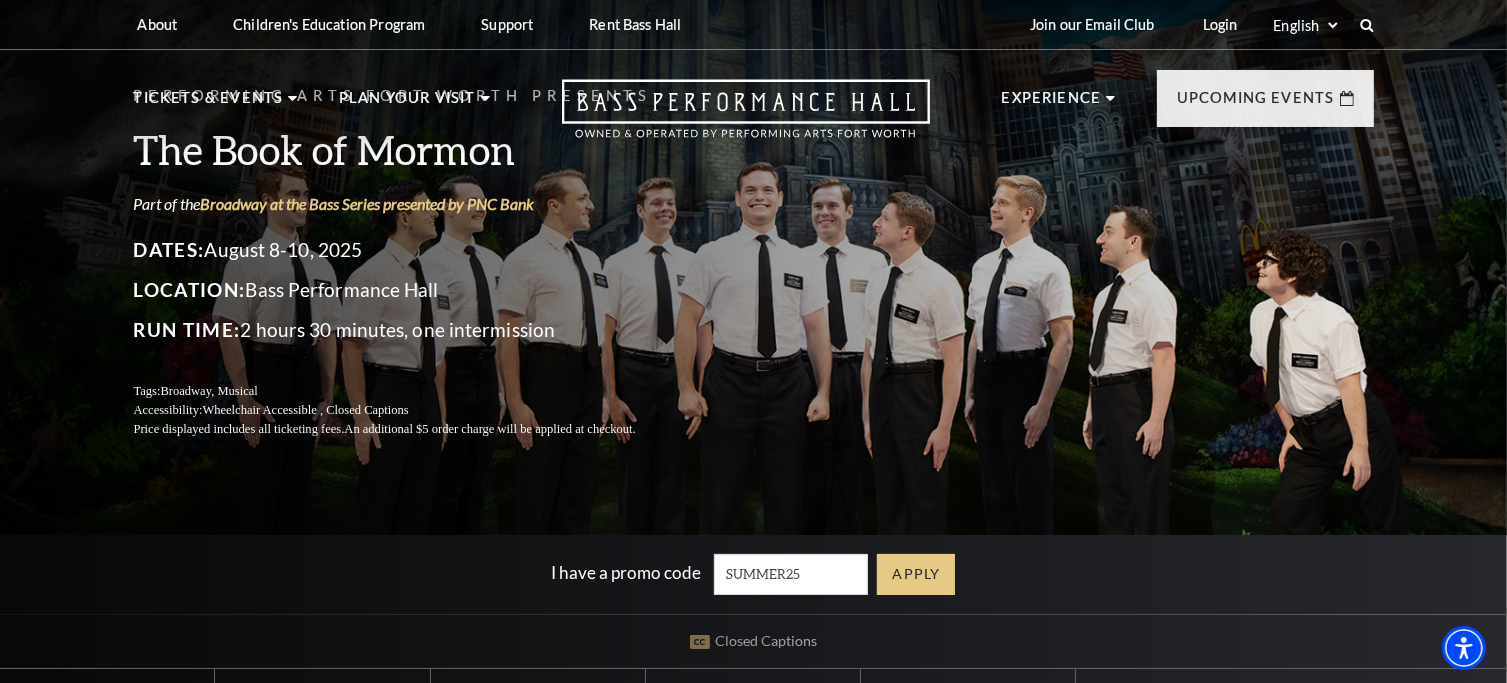 type on "SUMMER25" 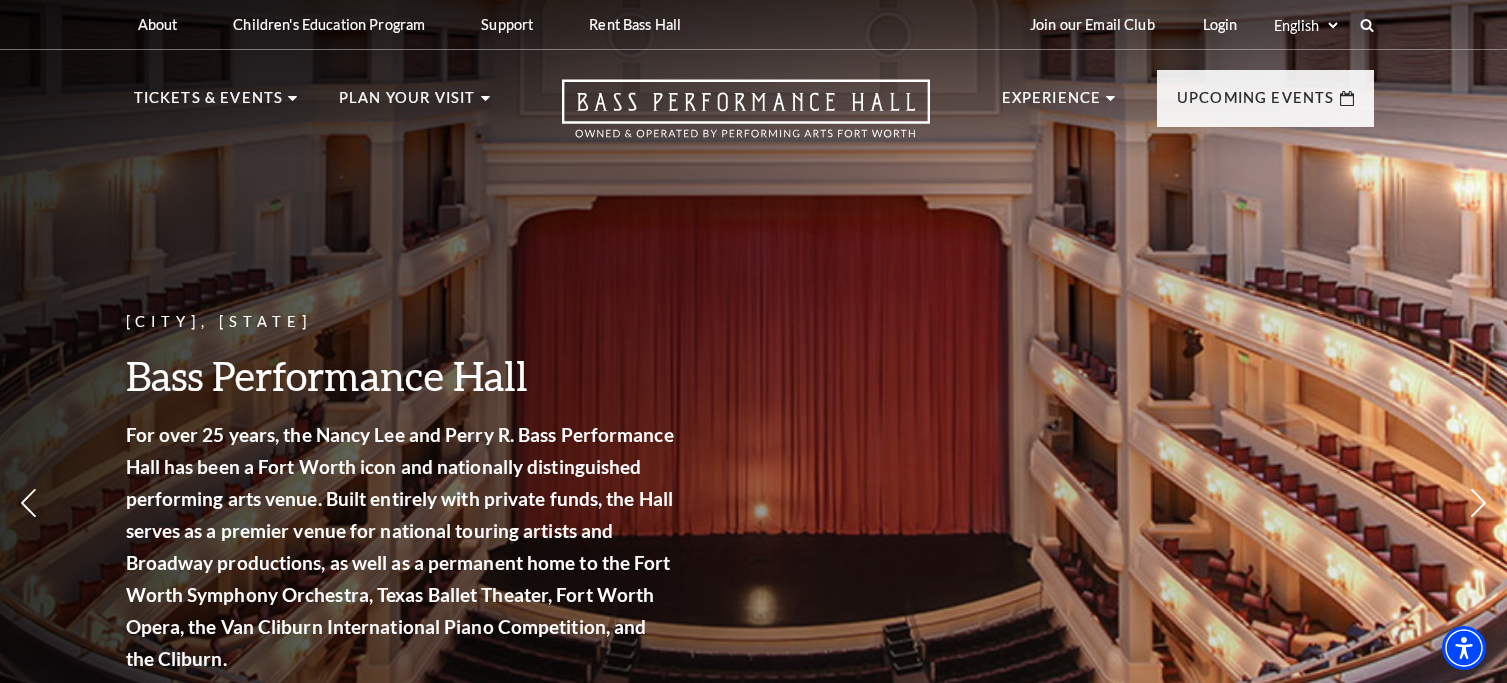 scroll, scrollTop: 0, scrollLeft: 0, axis: both 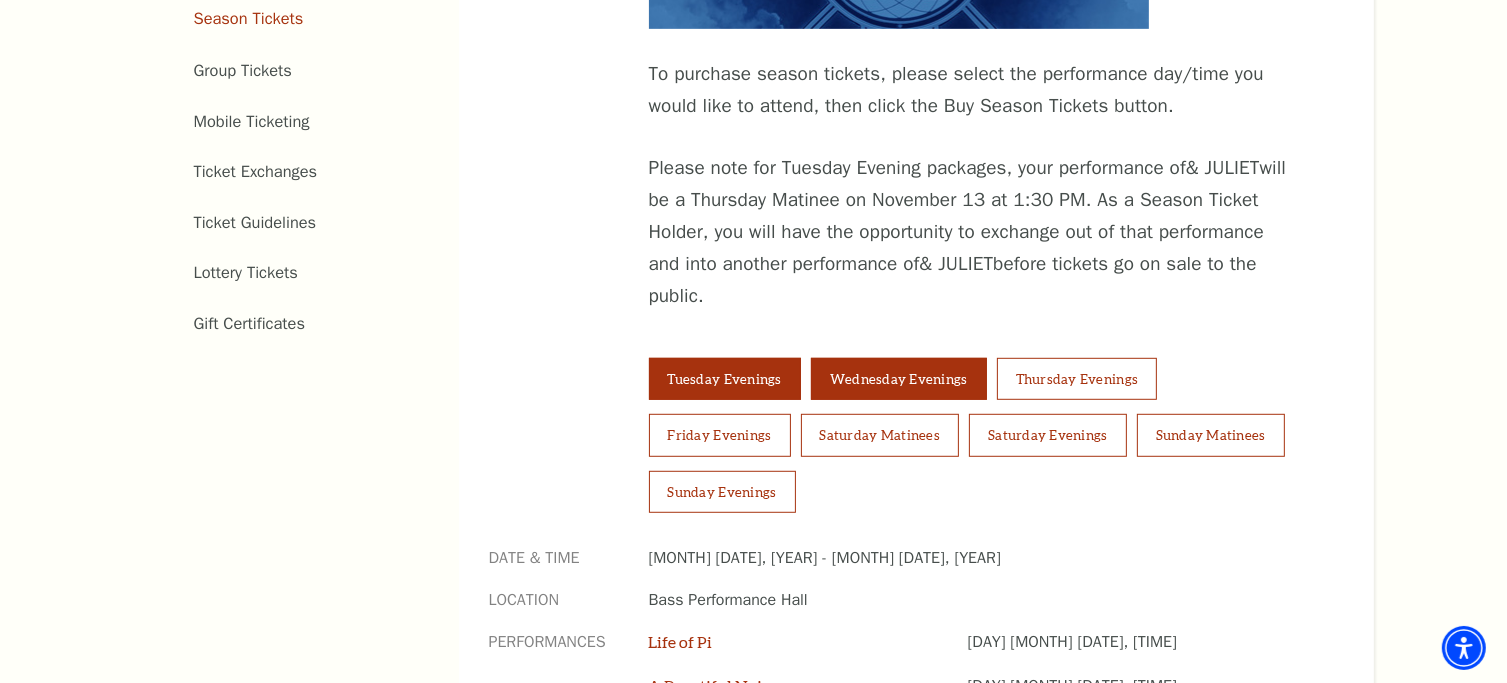click on "Wednesday Evenings" at bounding box center [899, 379] 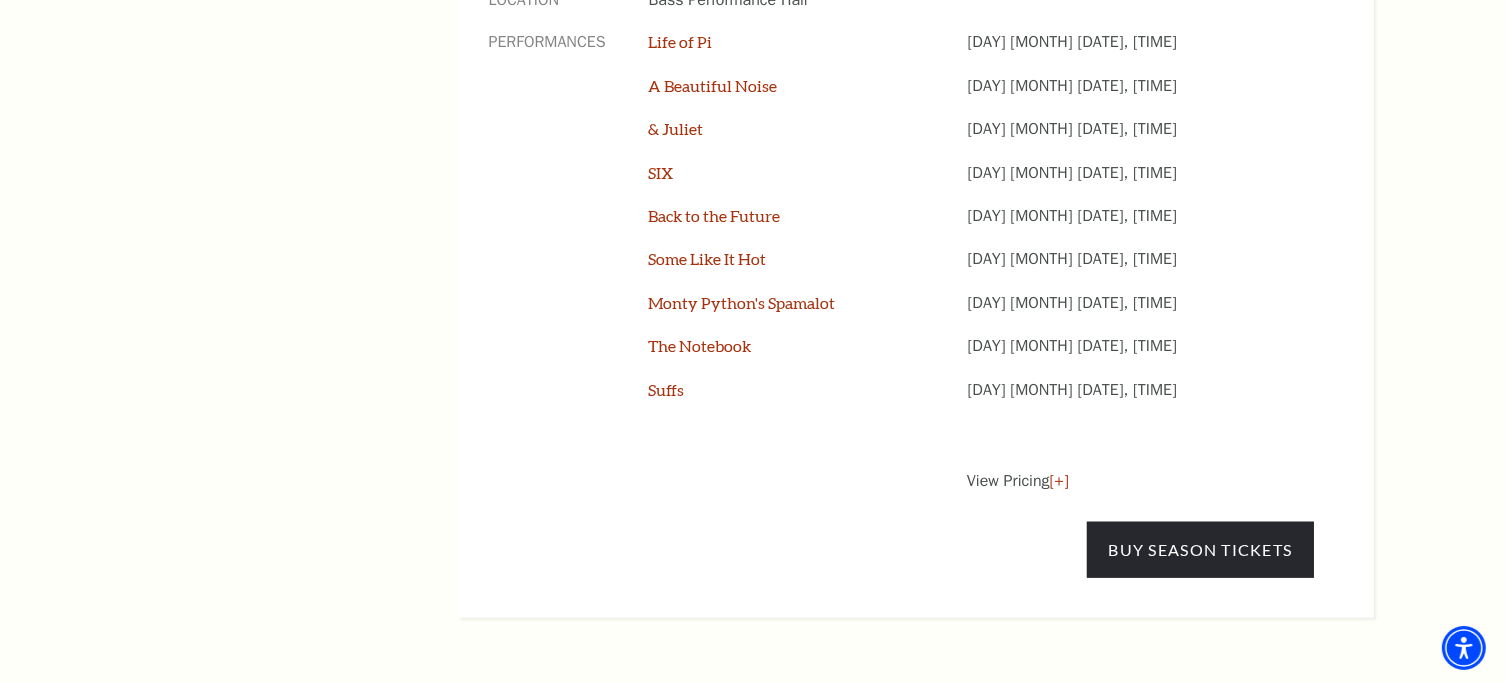 scroll, scrollTop: 1740, scrollLeft: 0, axis: vertical 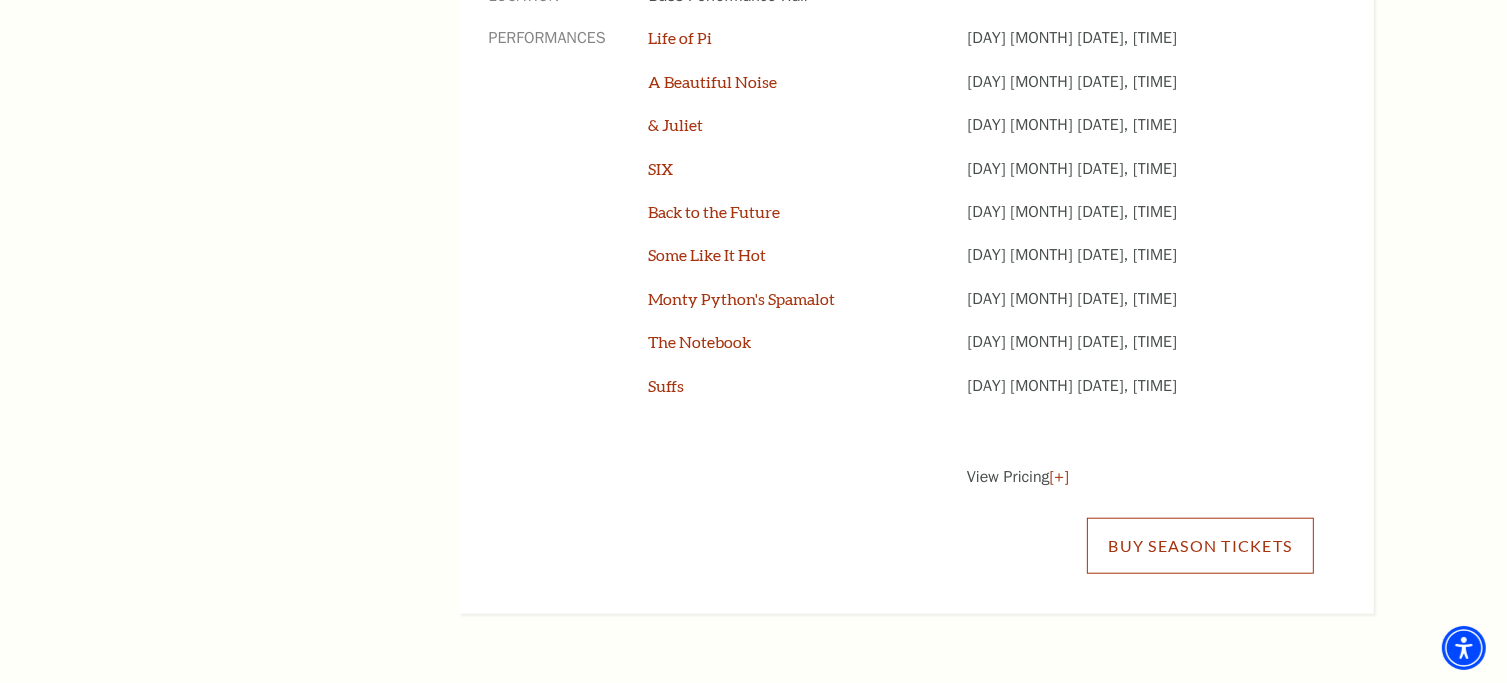 click on "Buy Season Tickets" at bounding box center (1200, 546) 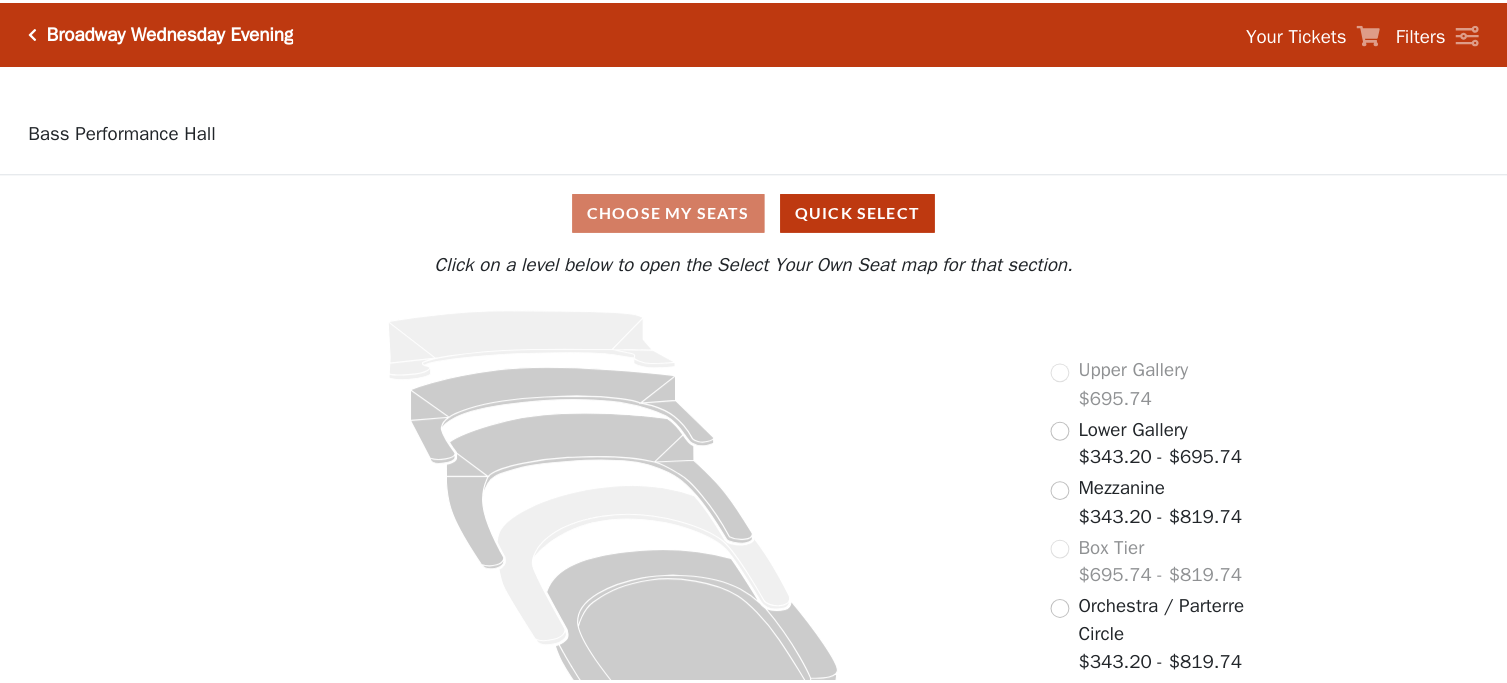 scroll, scrollTop: 0, scrollLeft: 0, axis: both 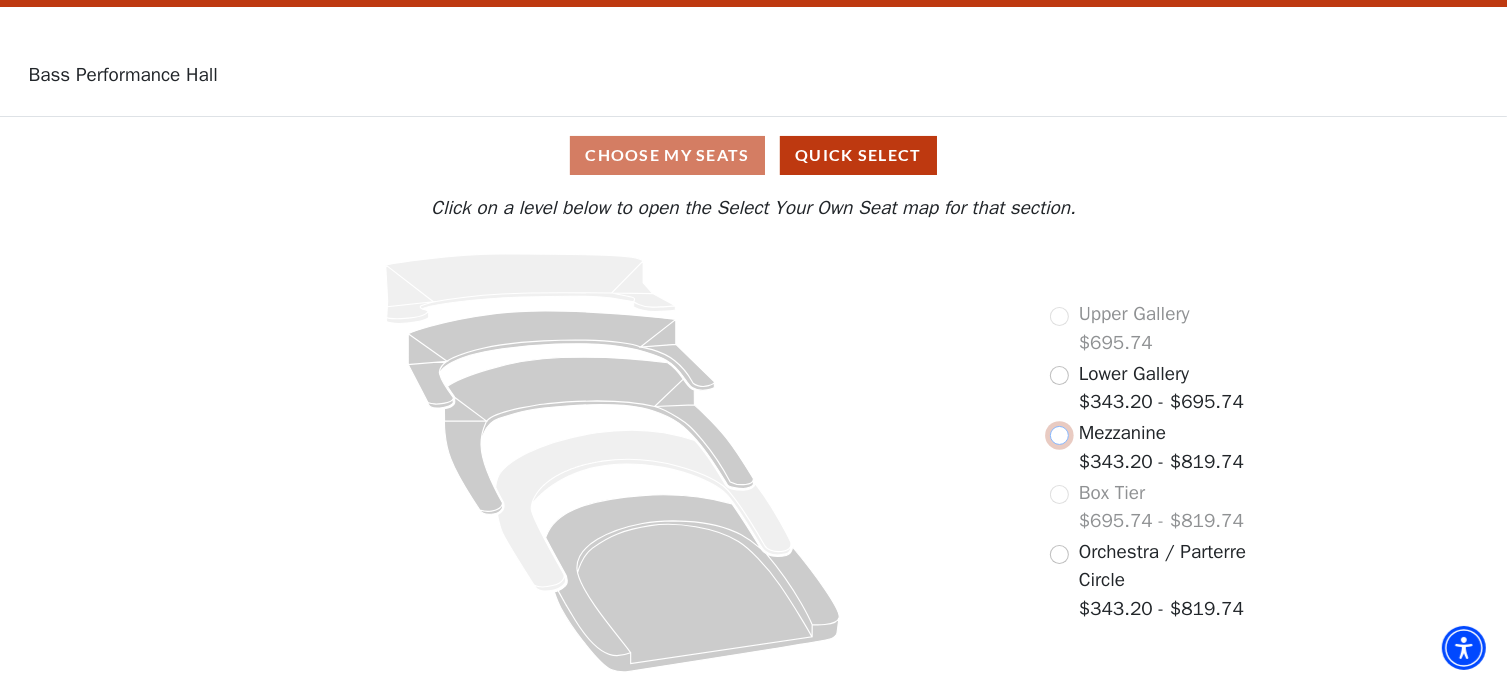 click at bounding box center [1059, 435] 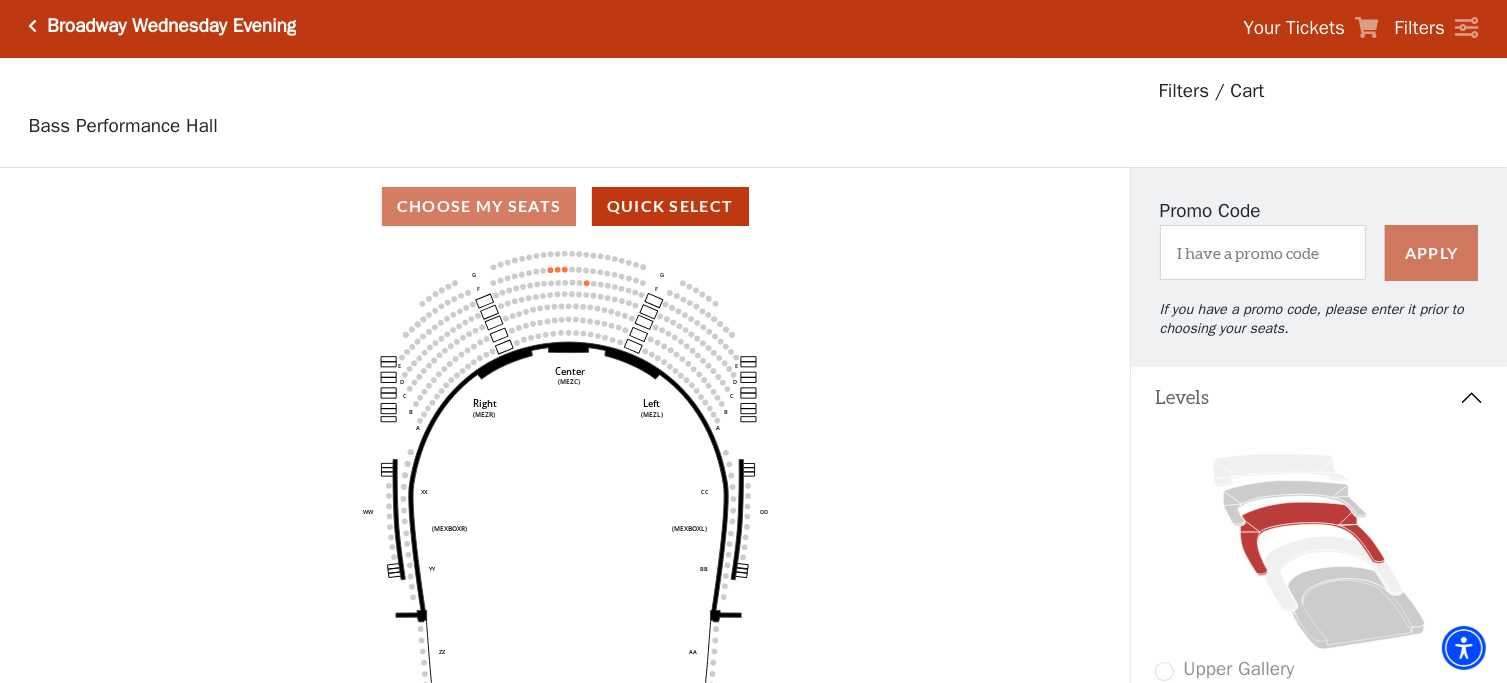 scroll, scrollTop: 92, scrollLeft: 0, axis: vertical 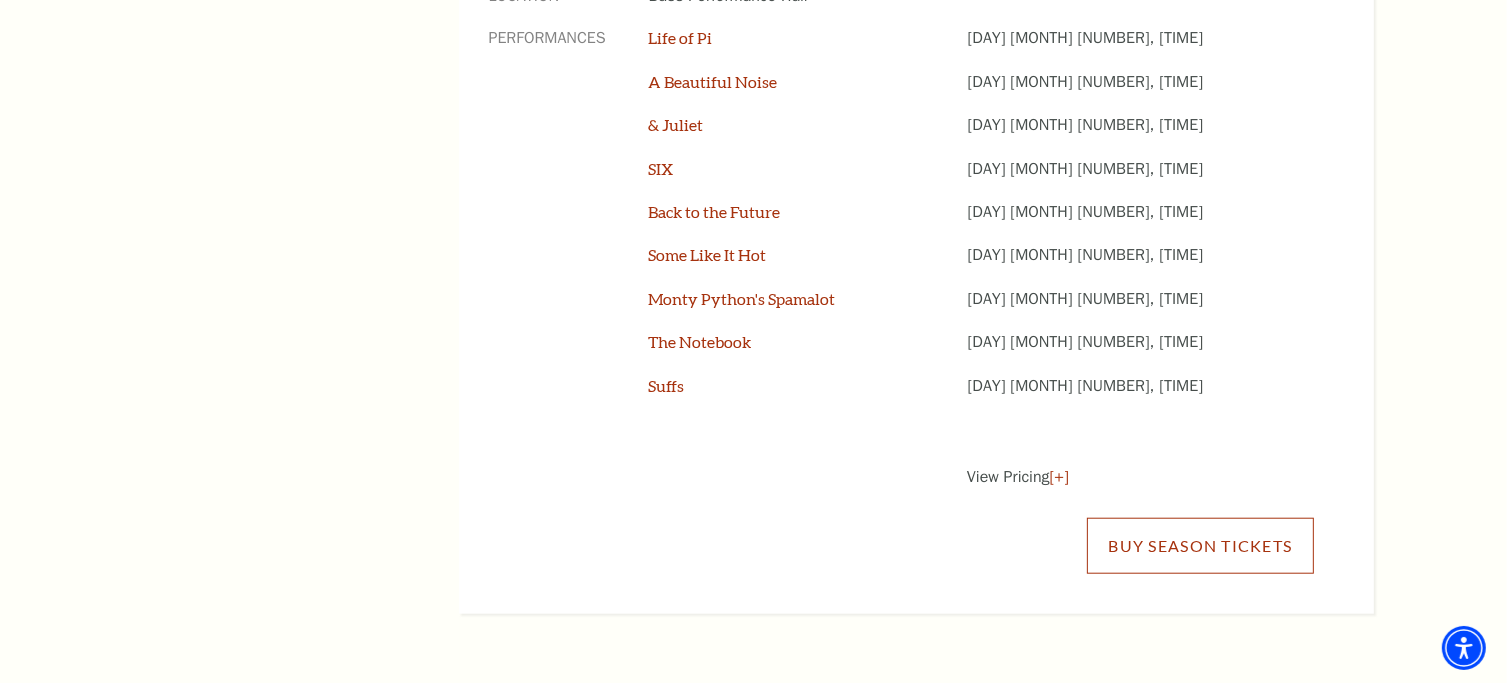 click on "Buy Season Tickets" at bounding box center (1200, 546) 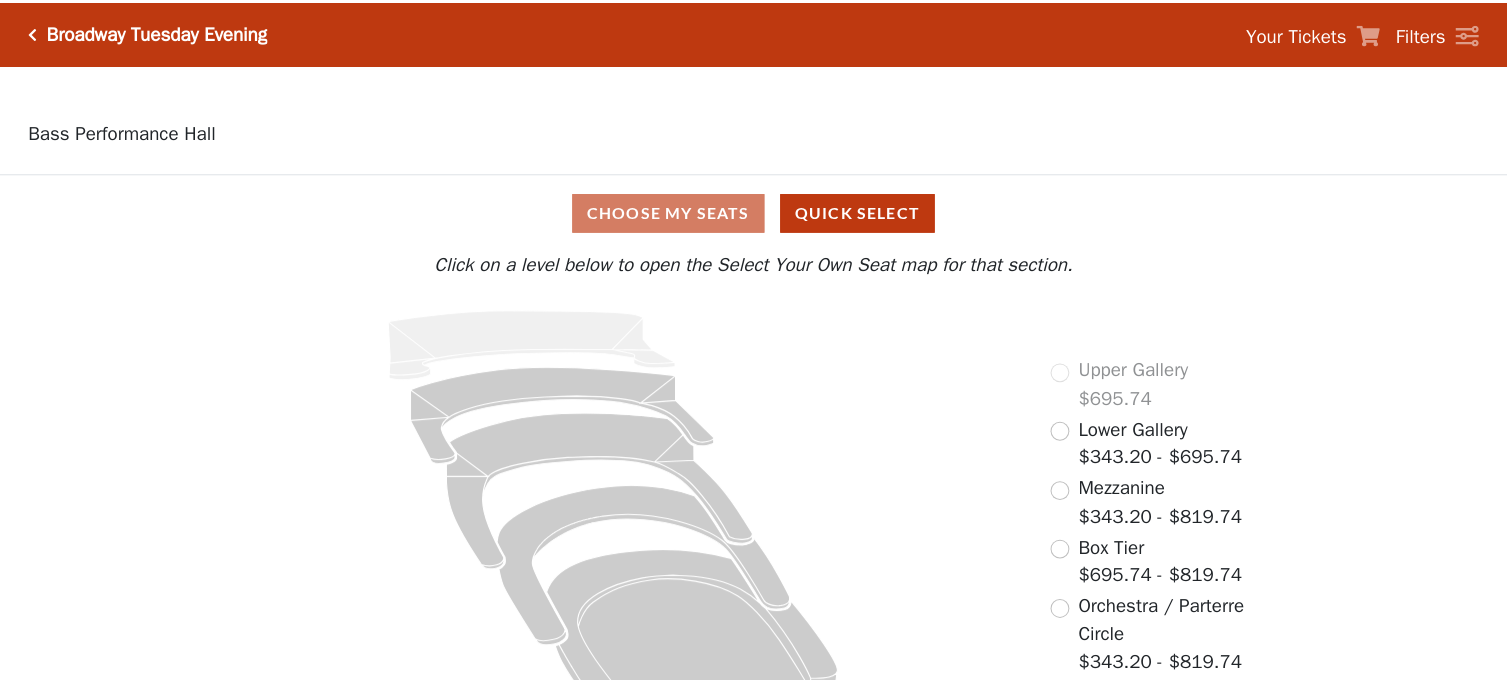 scroll, scrollTop: 0, scrollLeft: 0, axis: both 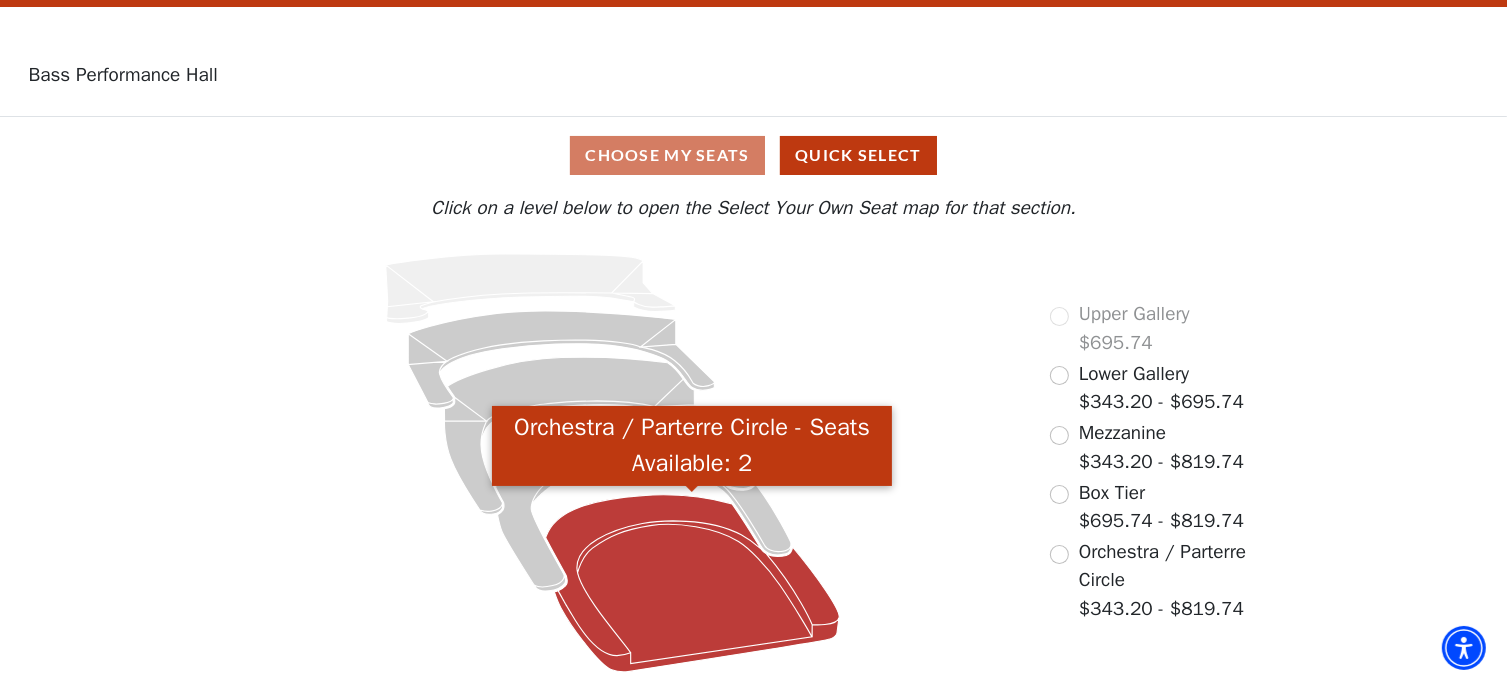 click 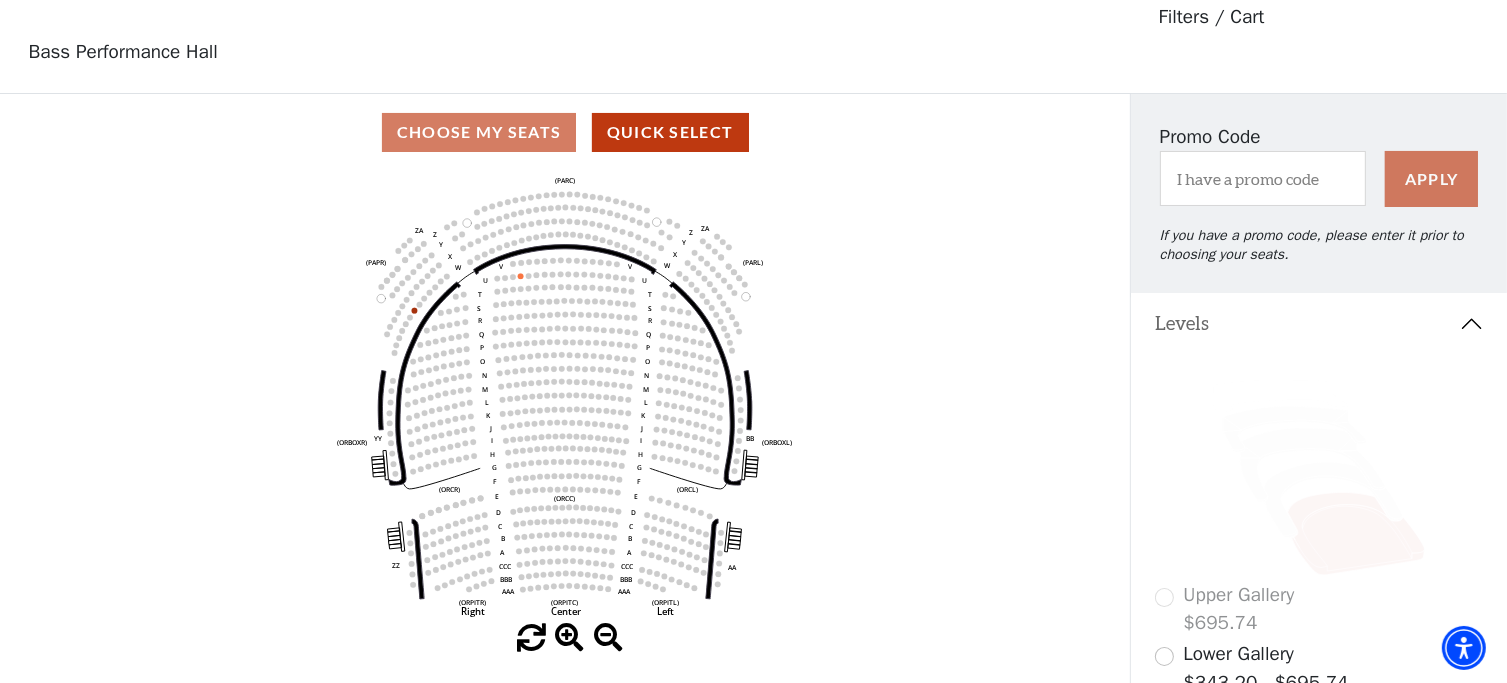 scroll, scrollTop: 92, scrollLeft: 0, axis: vertical 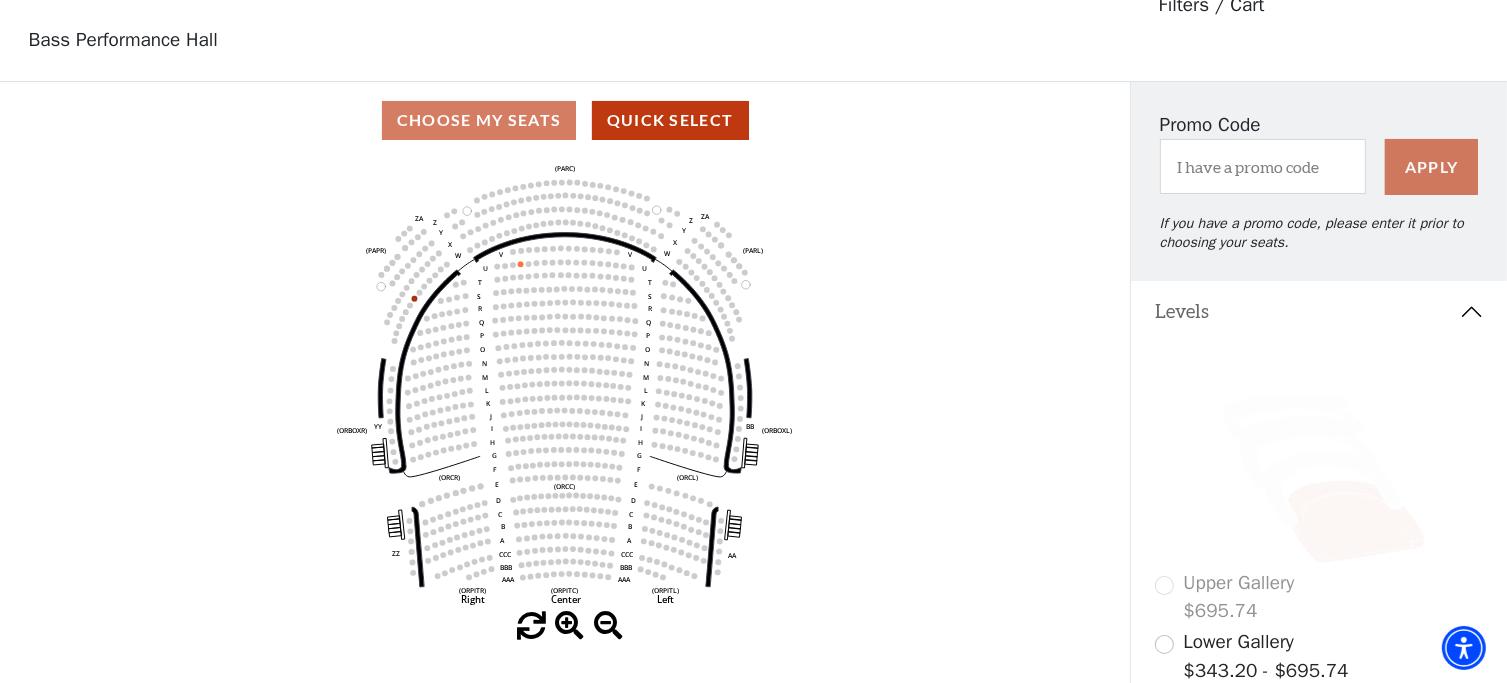click at bounding box center [569, 626] 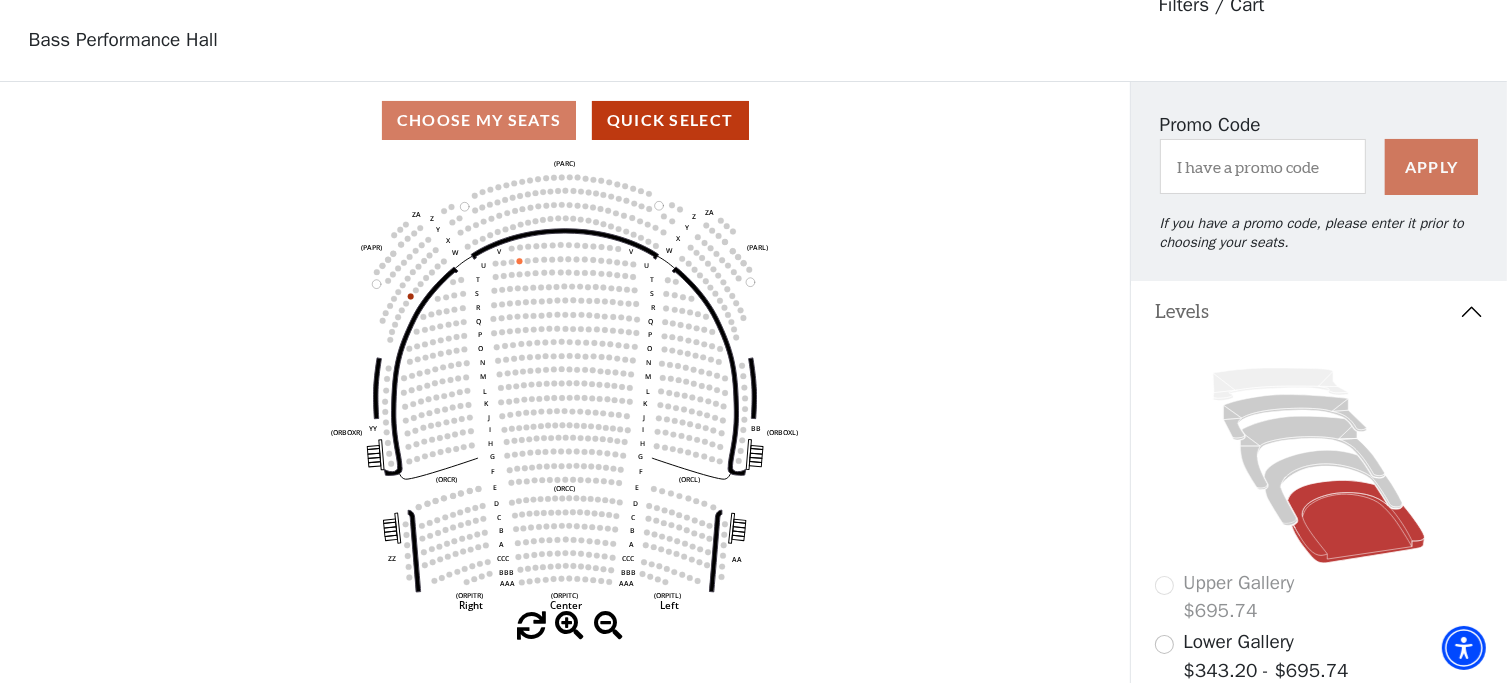 click at bounding box center [569, 626] 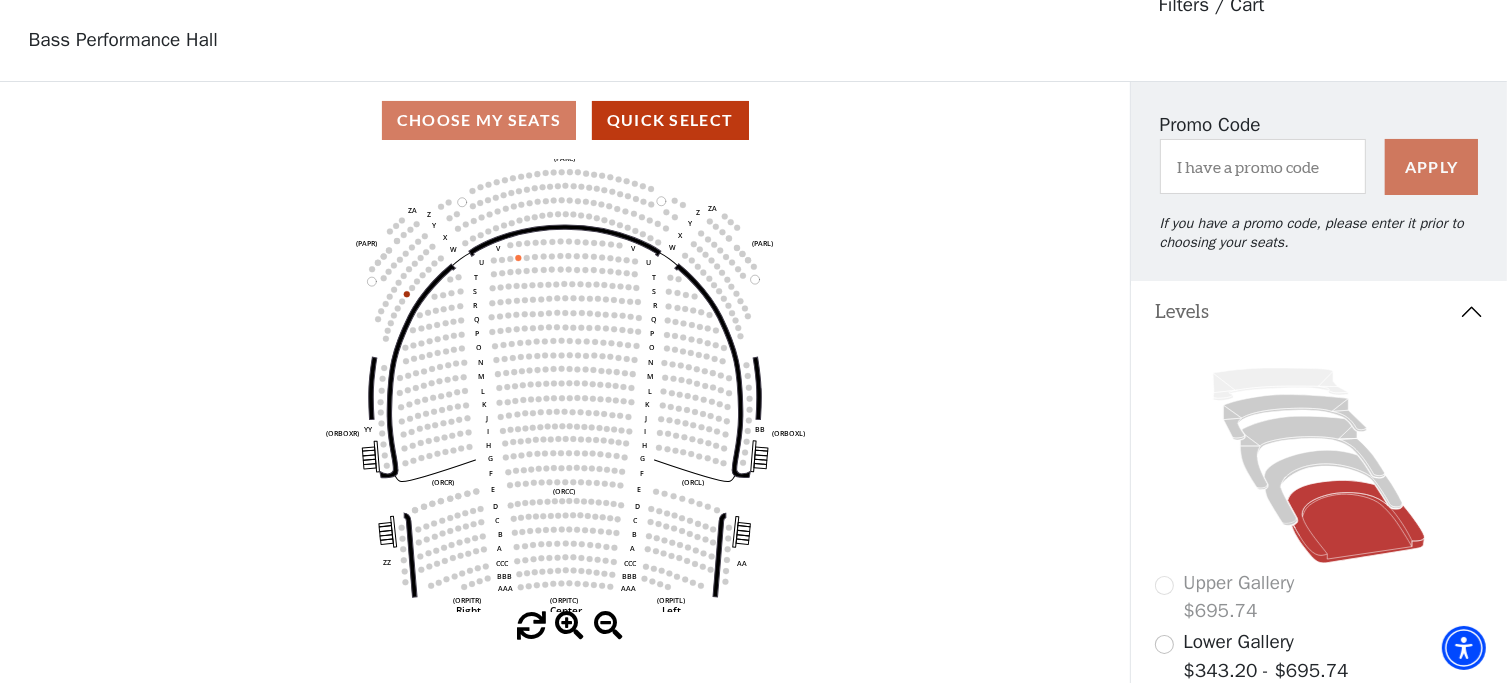 click at bounding box center [569, 626] 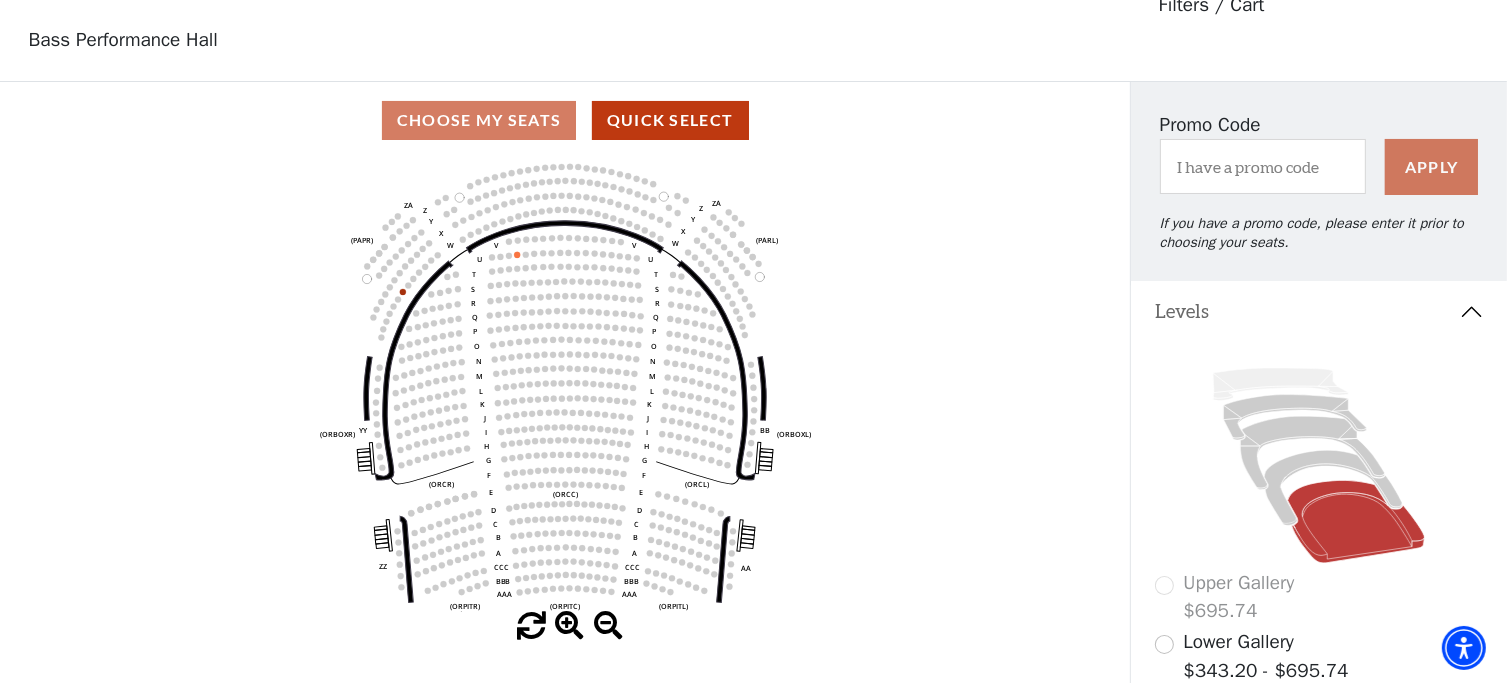 click at bounding box center (569, 626) 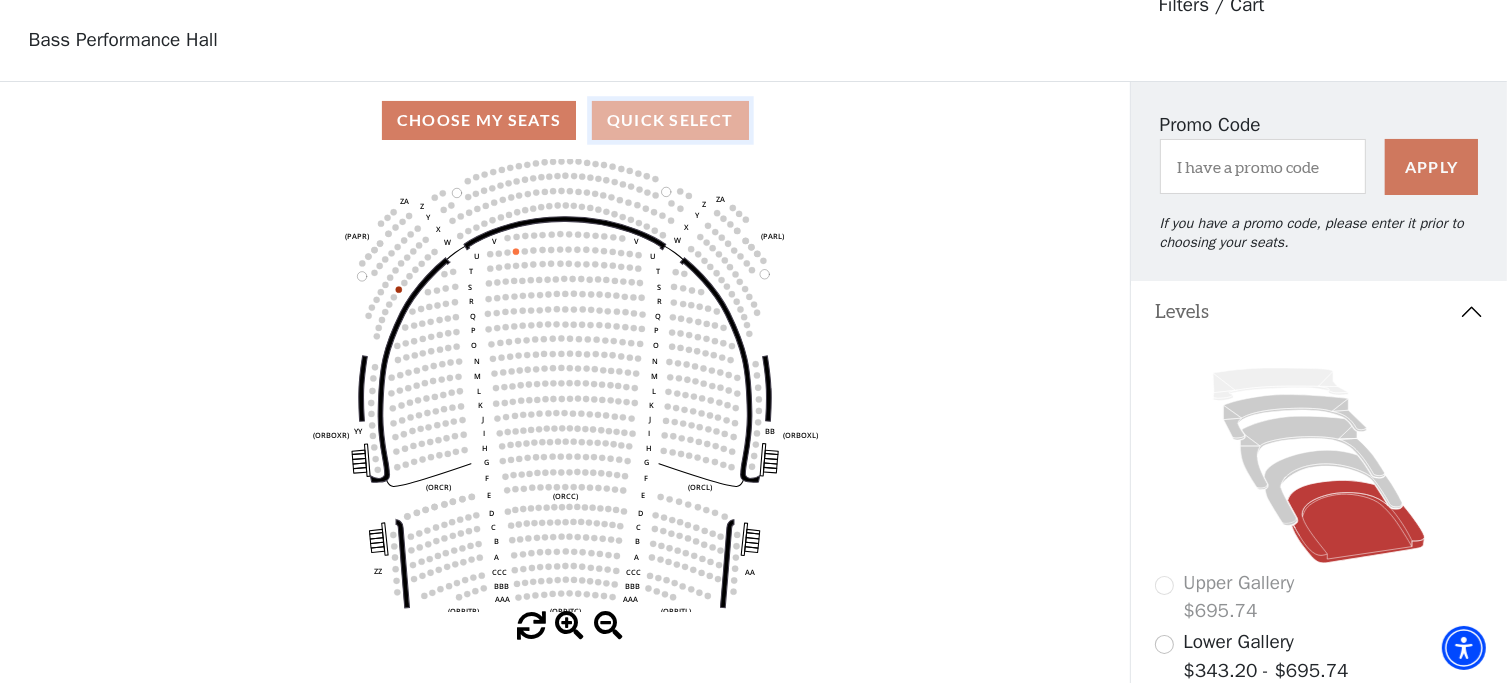 click on "Quick Select" at bounding box center [670, 120] 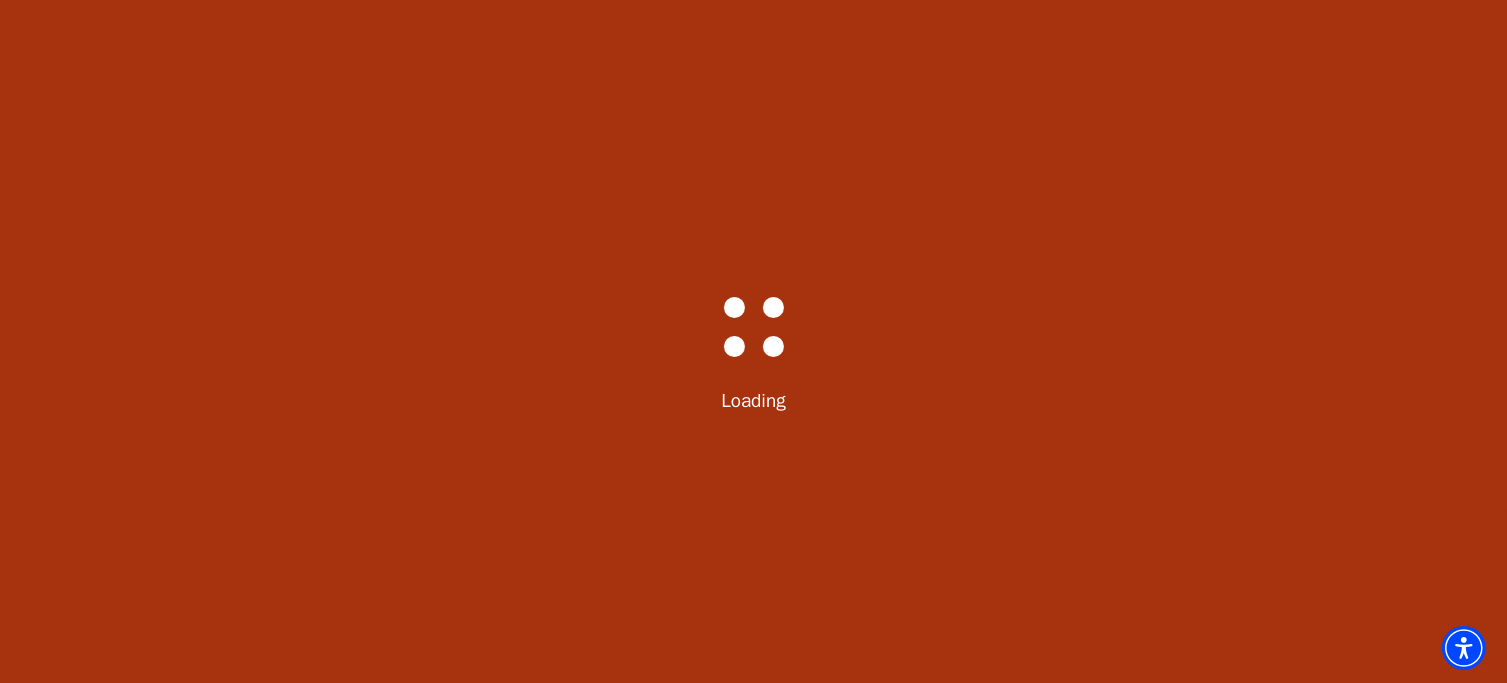 scroll, scrollTop: 0, scrollLeft: 0, axis: both 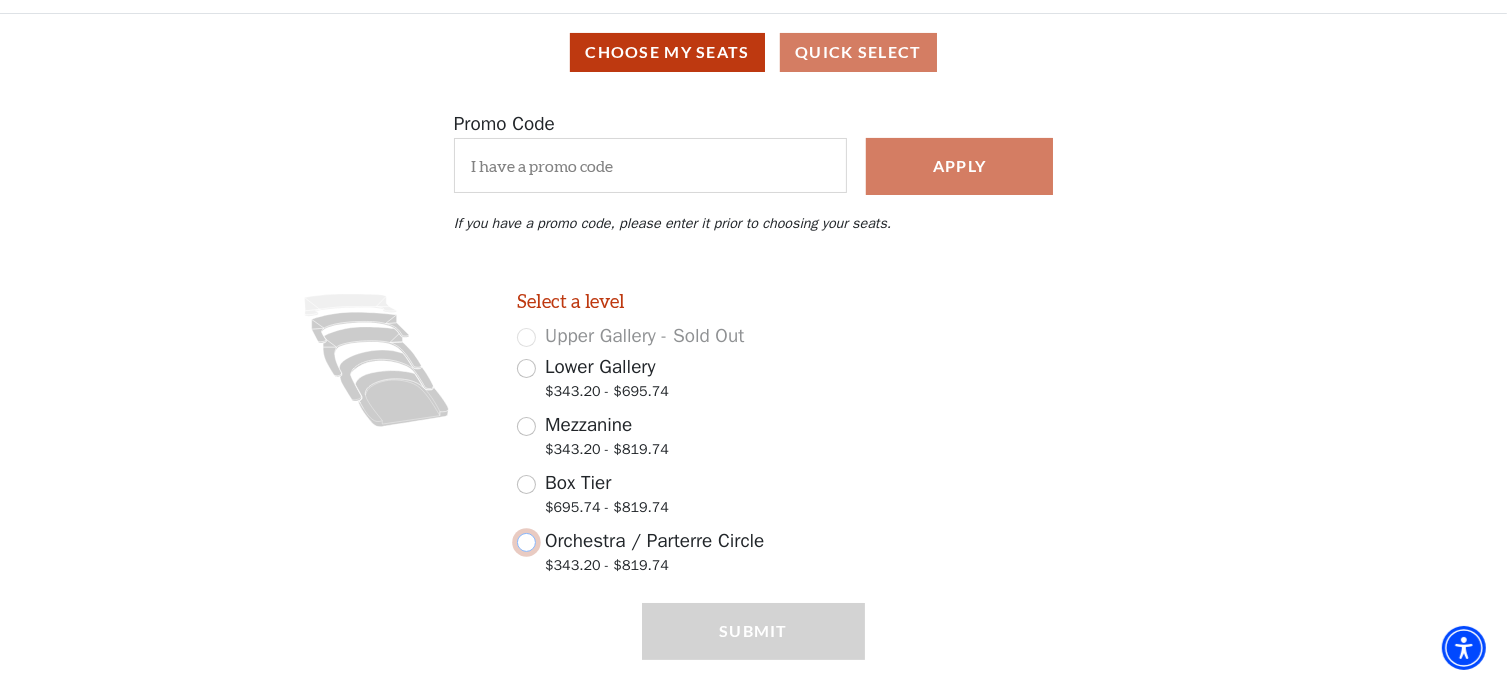 click on "Orchestra / Parterre Circle     $343.20 - $819.74" at bounding box center [526, 542] 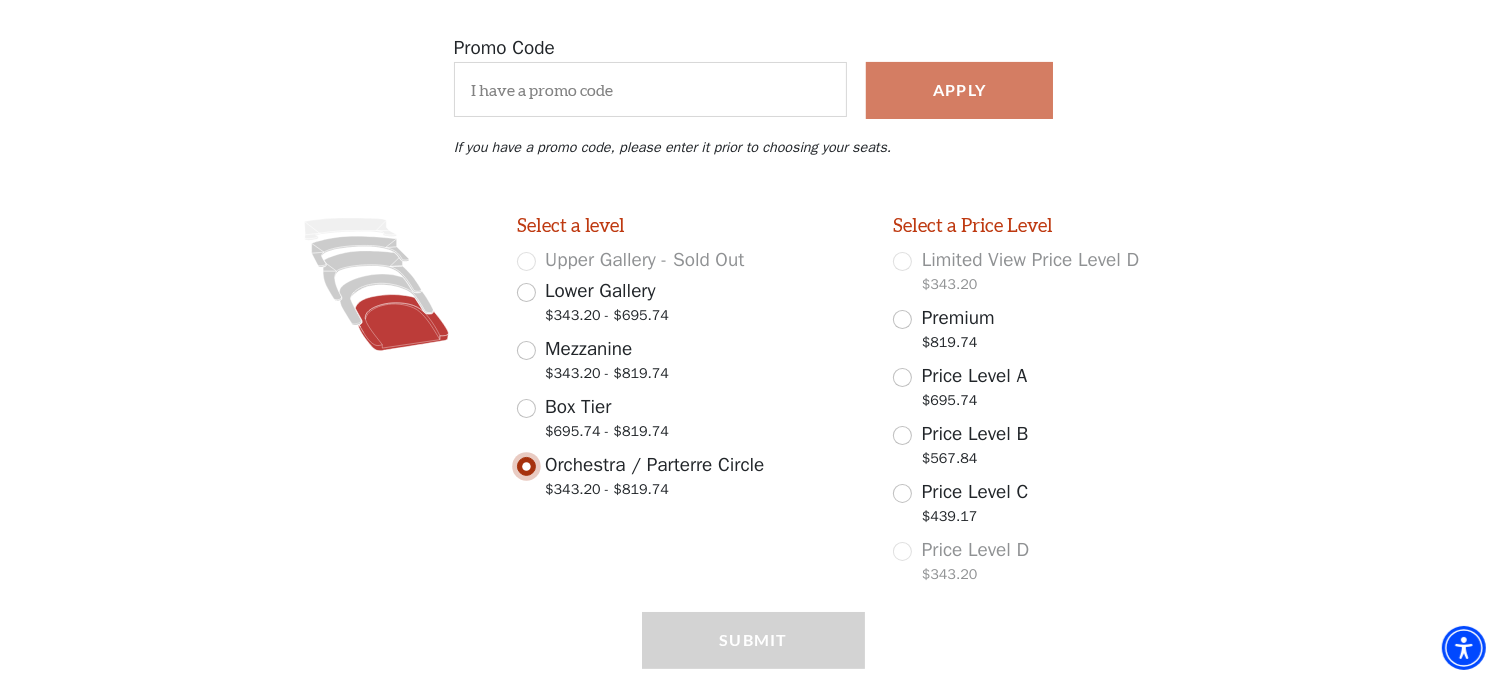 scroll, scrollTop: 296, scrollLeft: 0, axis: vertical 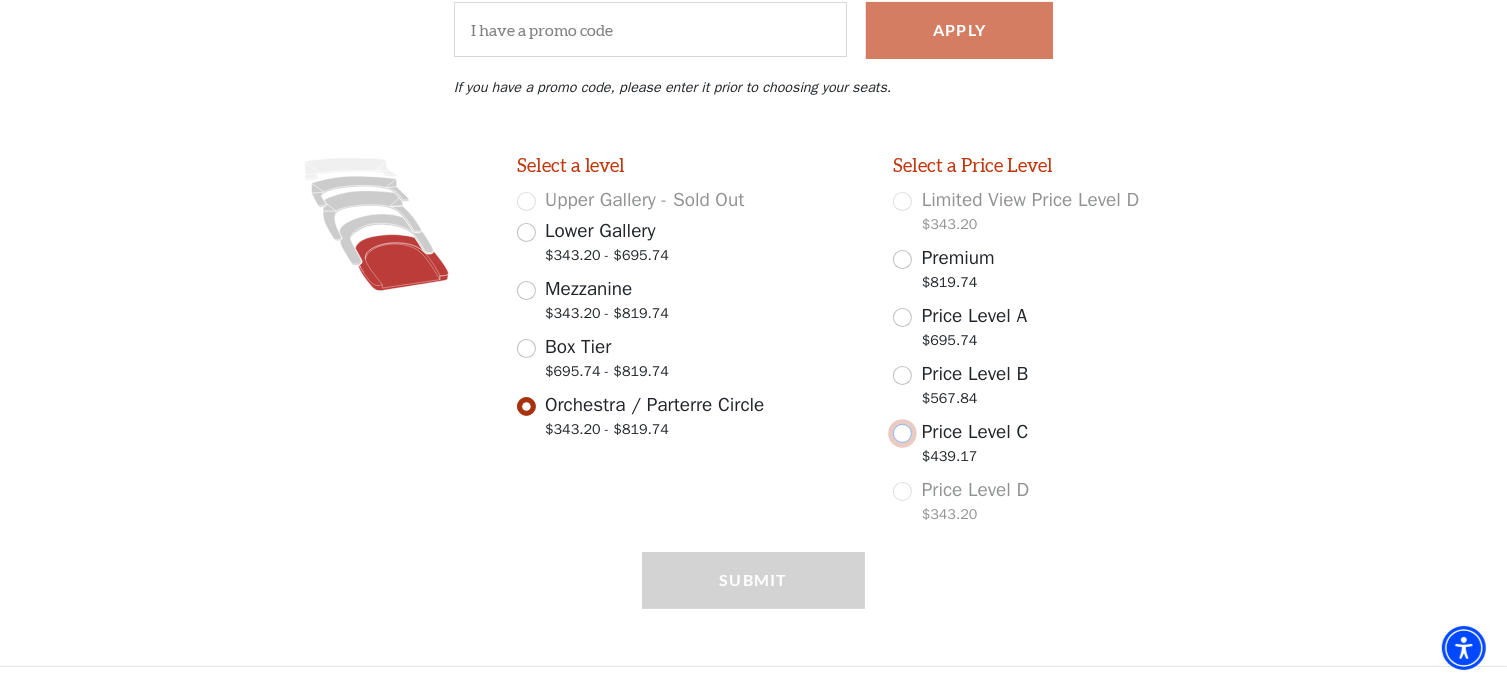 click on "Price Level C $439.17" at bounding box center [902, 433] 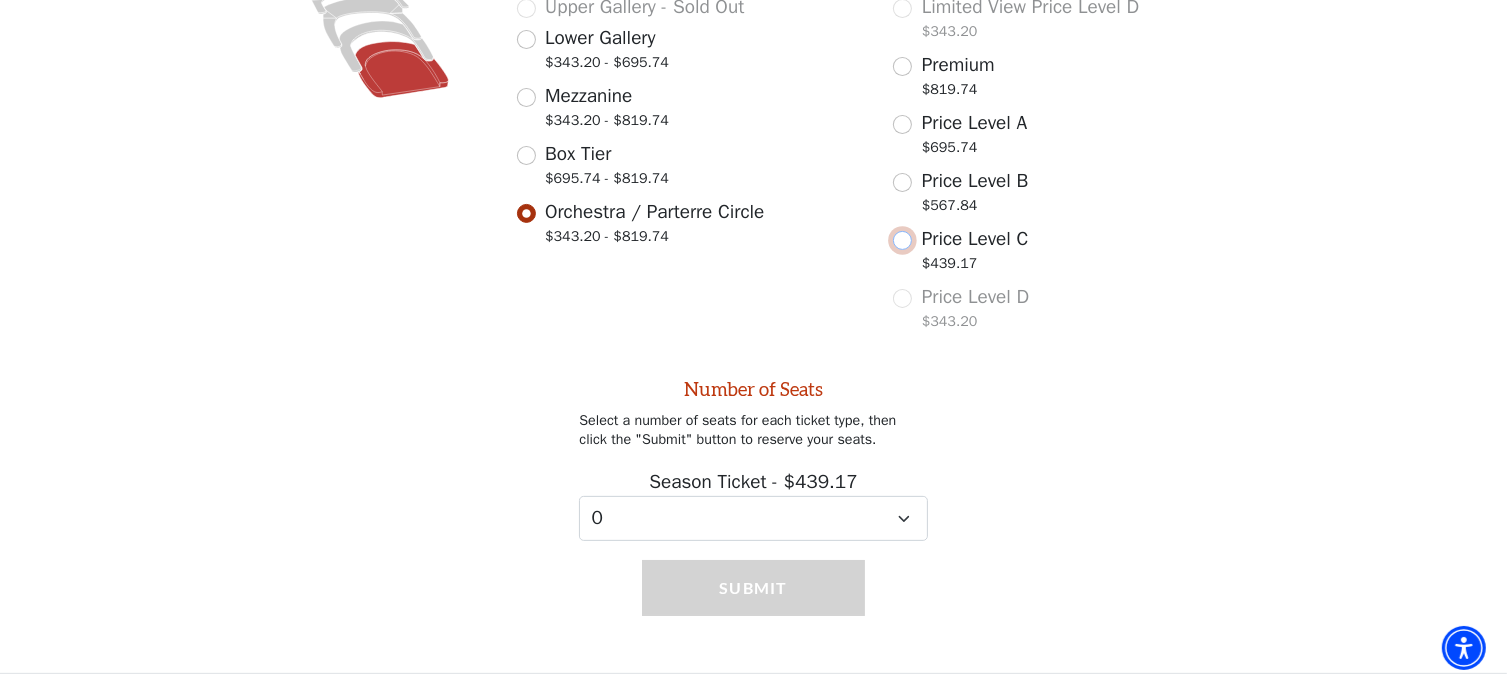 scroll, scrollTop: 494, scrollLeft: 0, axis: vertical 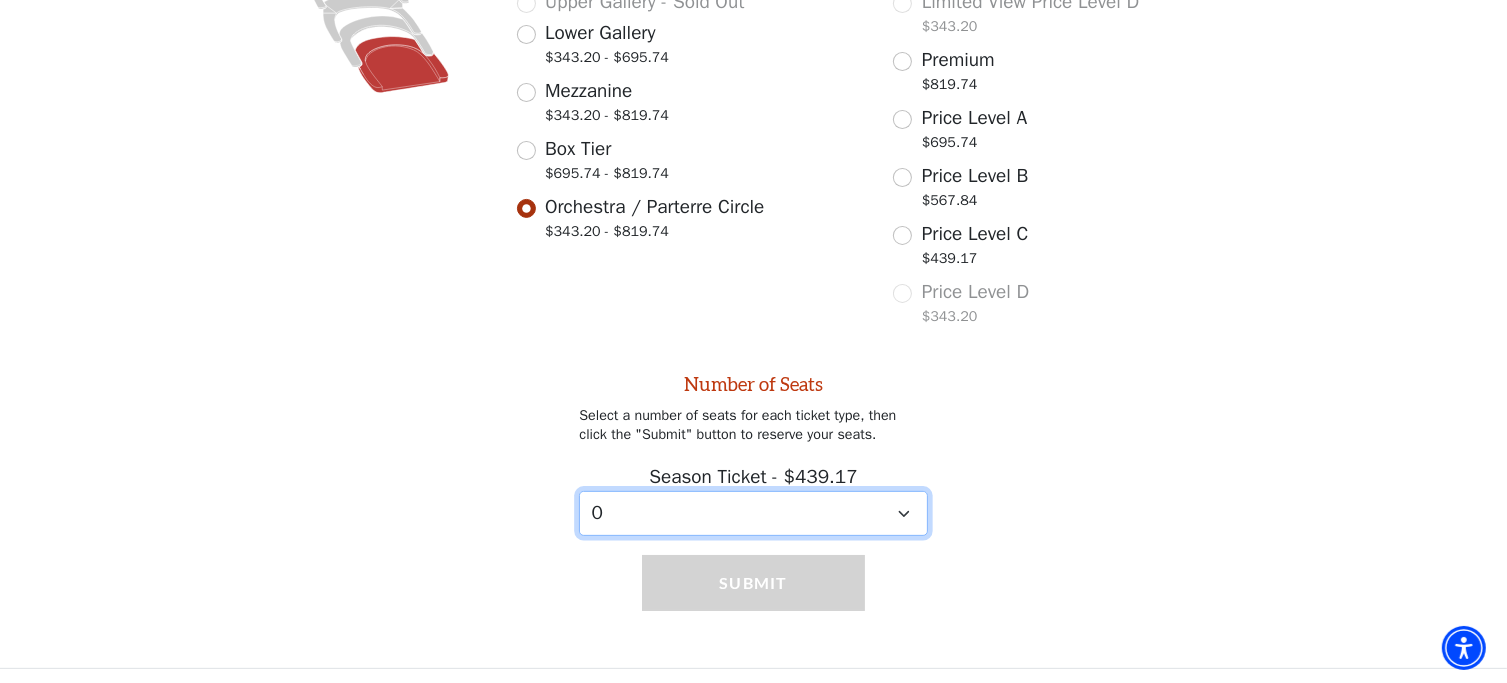 click on "0 1 2 3 4 5 6 7 8 9" at bounding box center [753, 513] 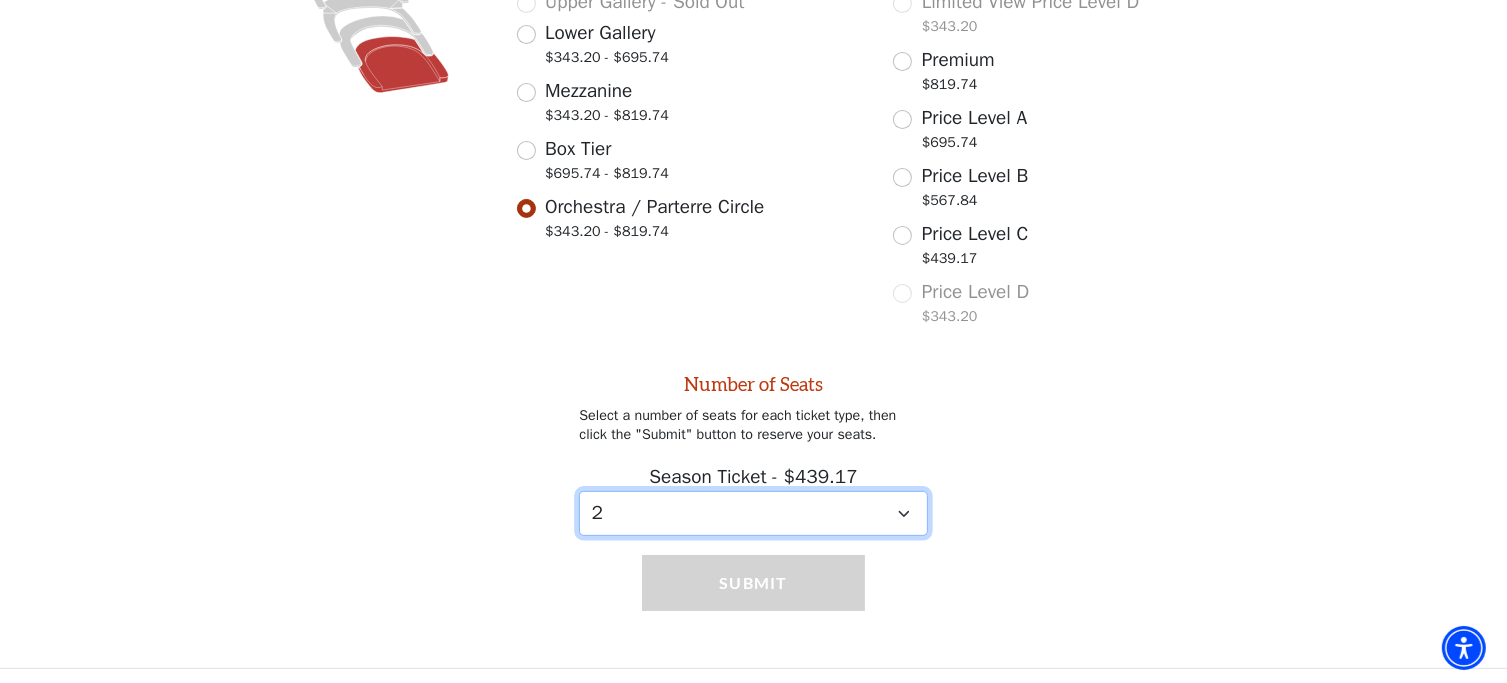 click on "0 1 2 3 4 5 6 7 8 9" at bounding box center (753, 513) 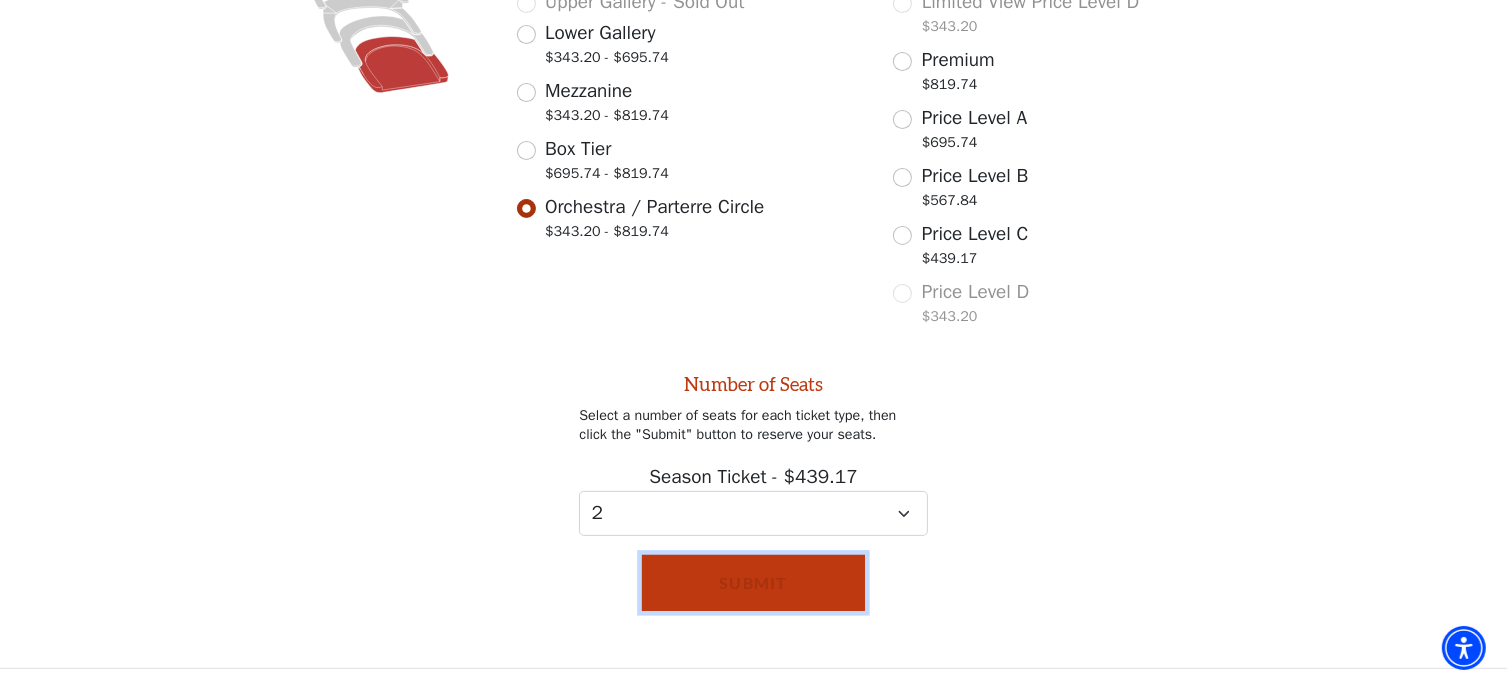 click on "Submit" at bounding box center (753, 583) 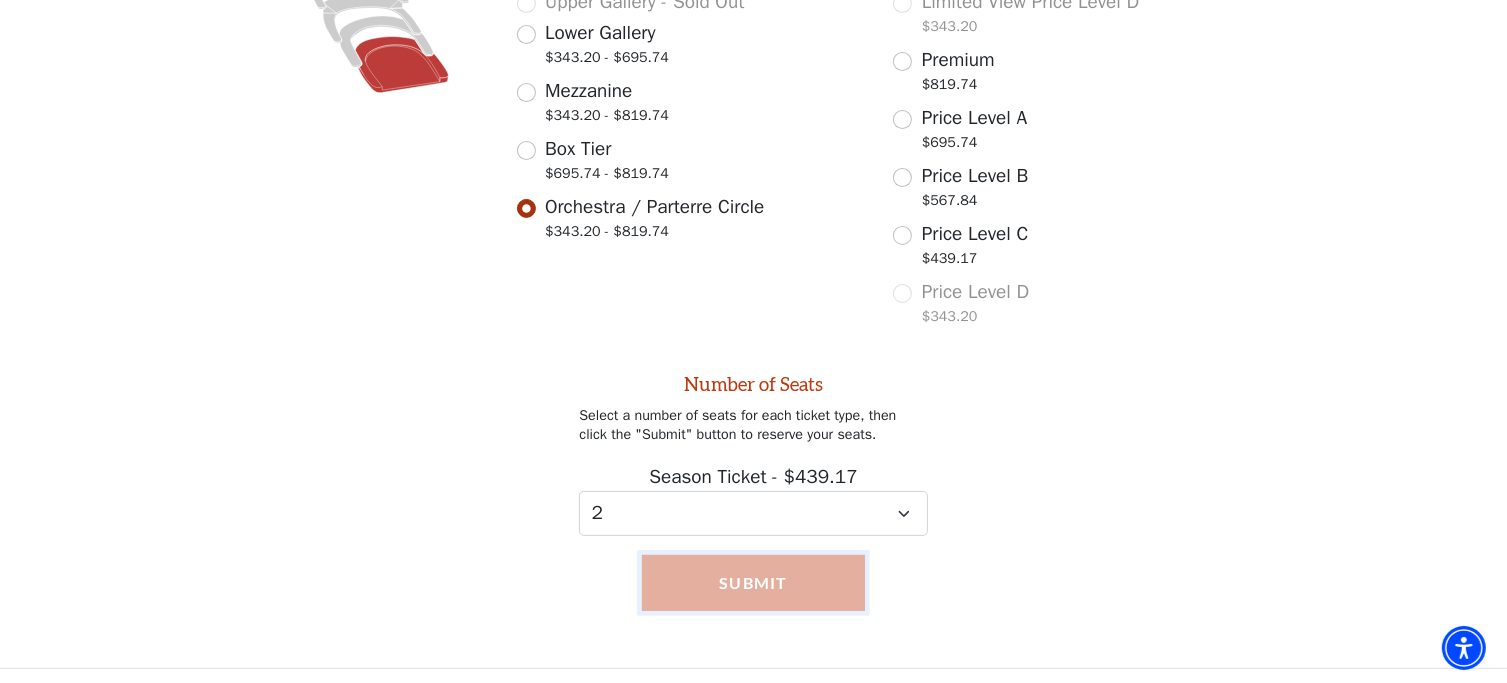 click on "Submit" at bounding box center [753, 583] 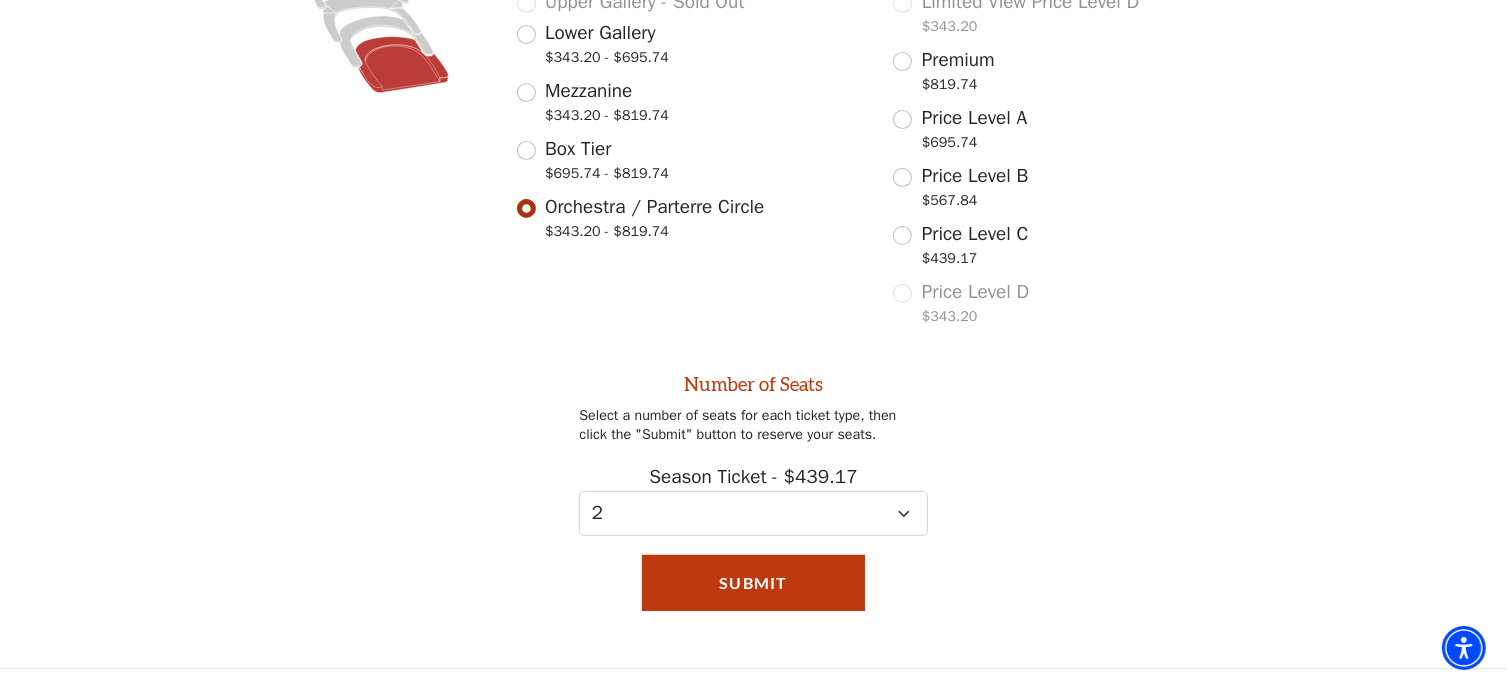 scroll, scrollTop: 218, scrollLeft: 0, axis: vertical 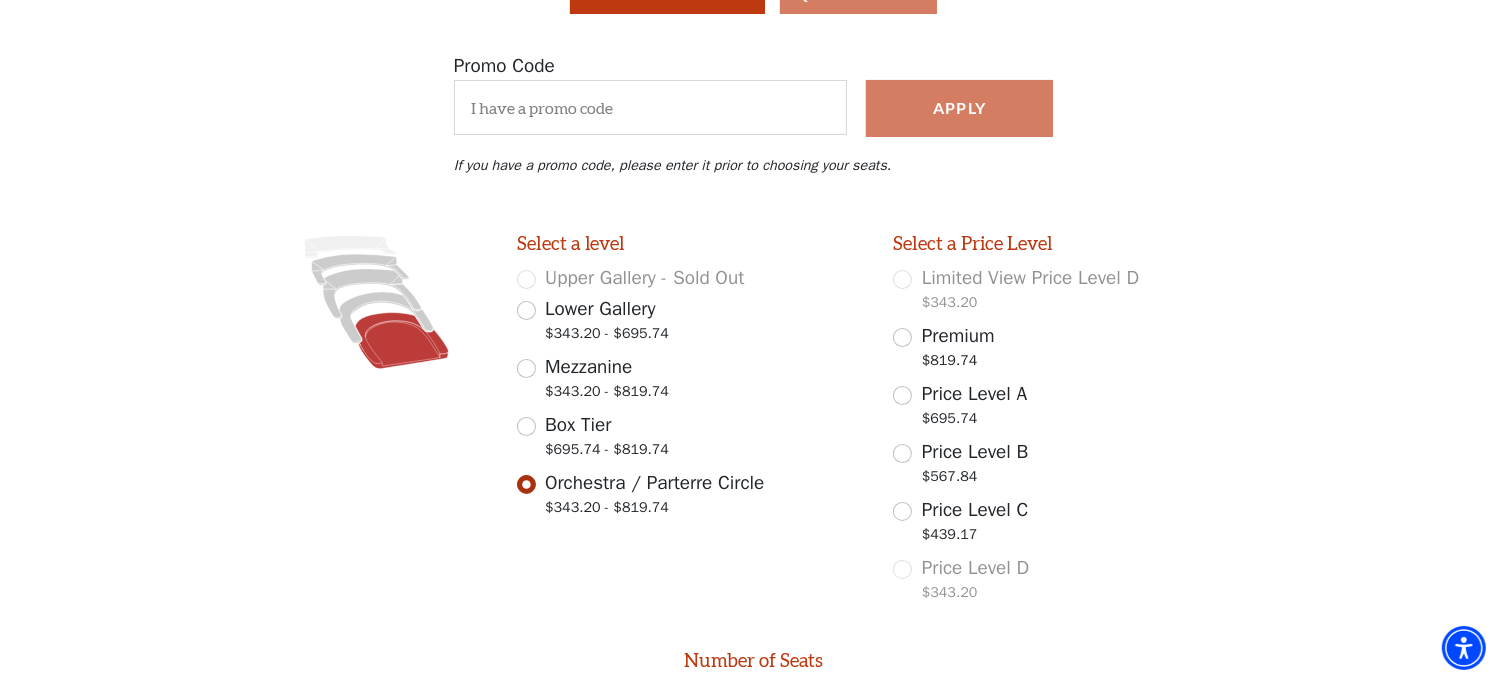 click on "Promo Code     Apply         If you have a promo code, please enter it prior to choosing your seats." at bounding box center (753, 132) 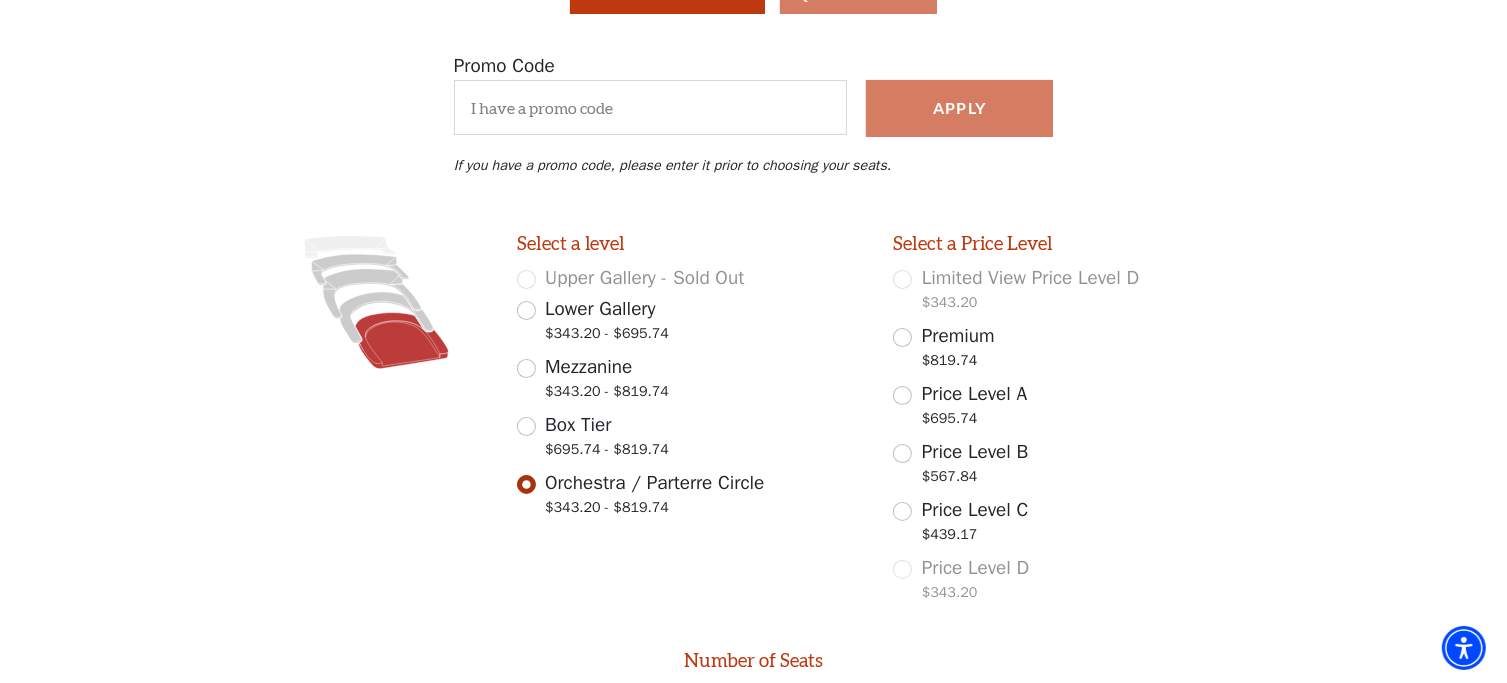 scroll, scrollTop: 600, scrollLeft: 0, axis: vertical 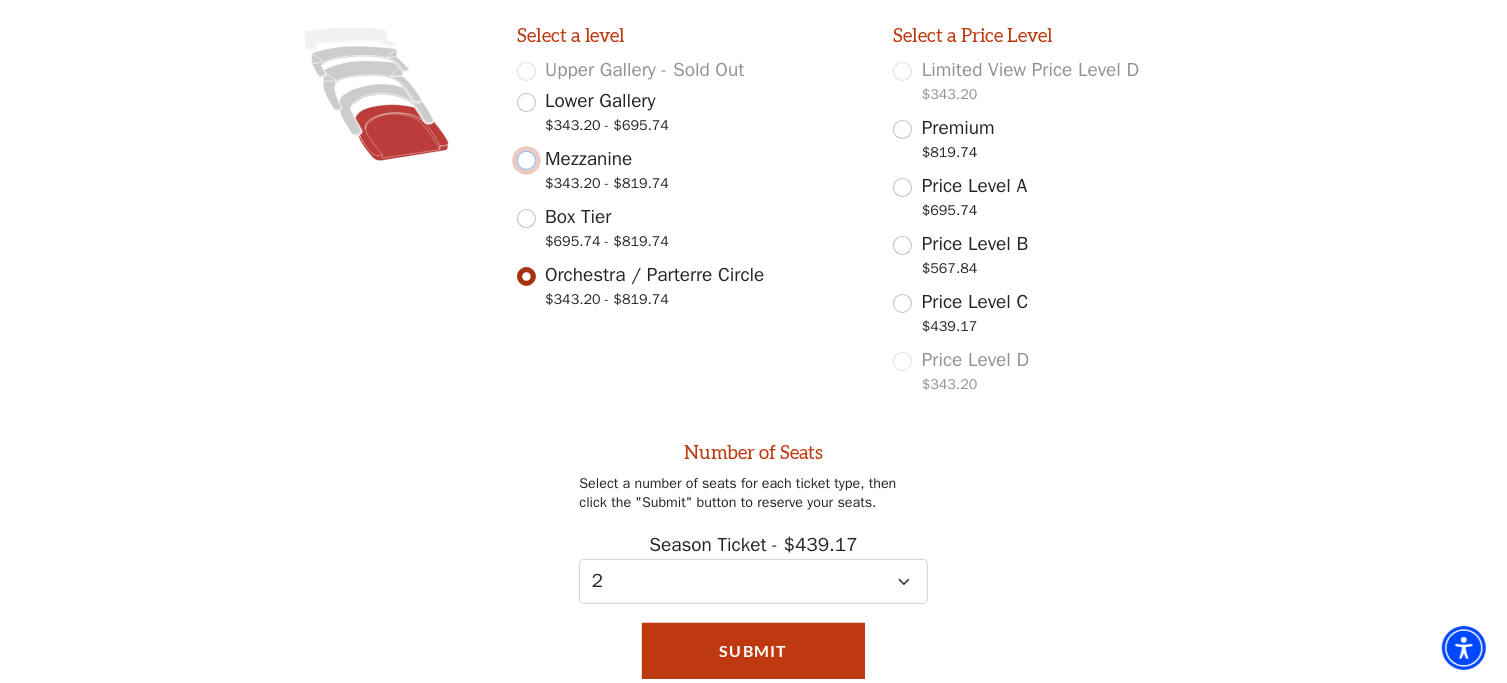 click on "Mezzanine     $343.20 - $819.74" at bounding box center [526, 160] 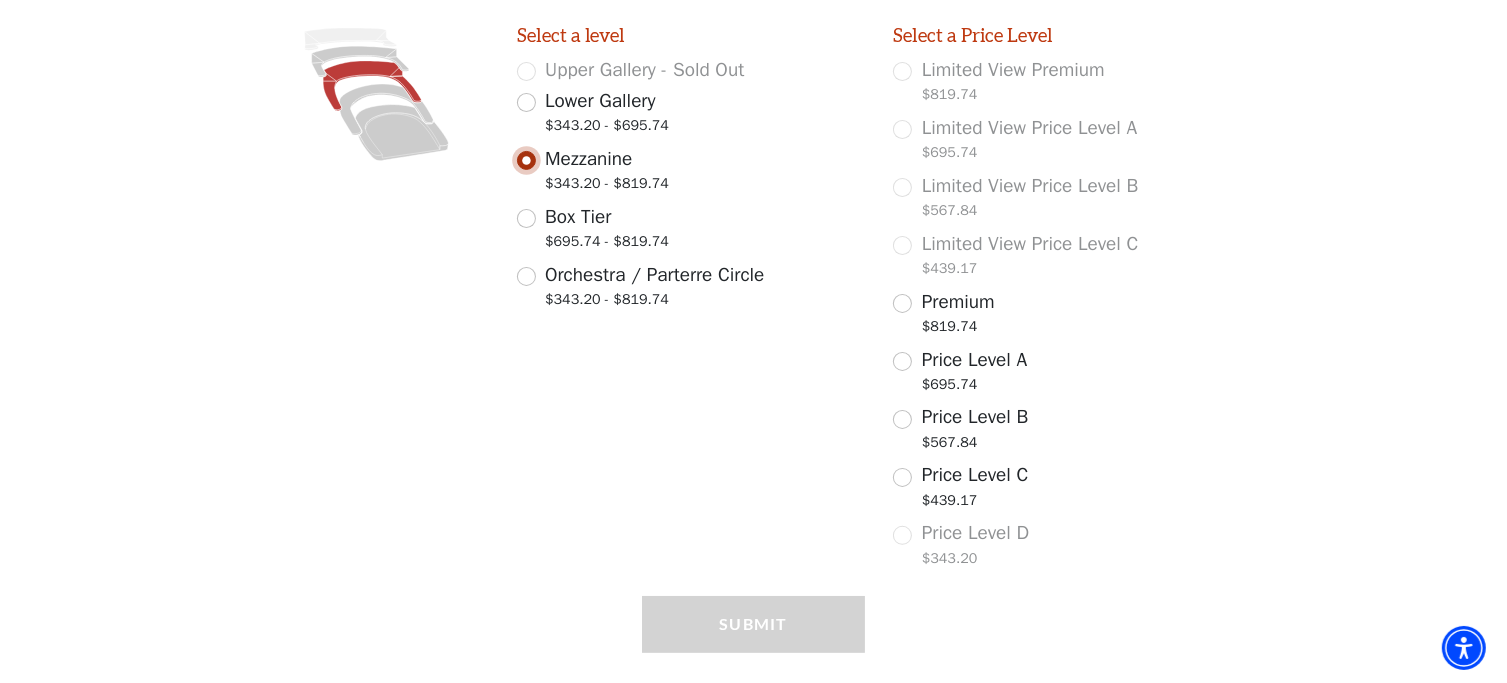 scroll, scrollTop: 447, scrollLeft: 0, axis: vertical 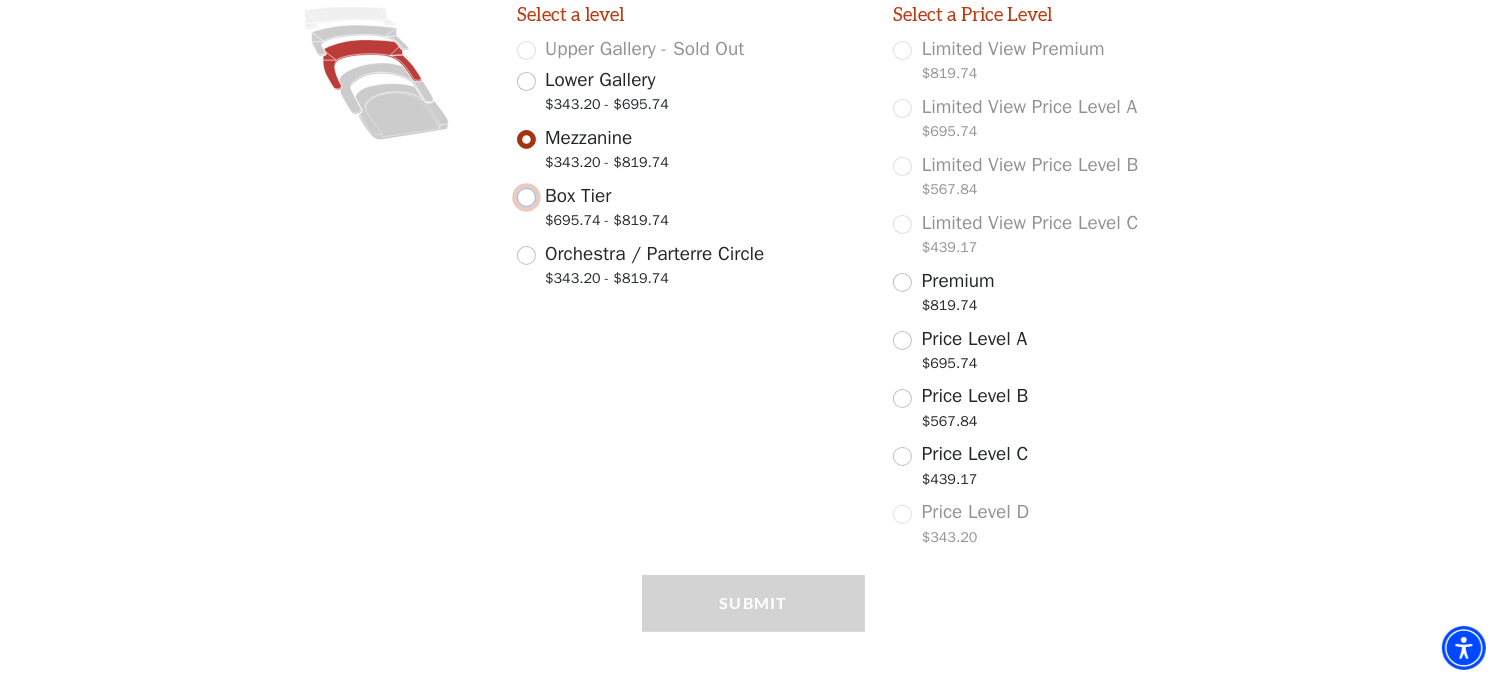 click on "Box Tier     $695.74 - $819.74" at bounding box center (526, 197) 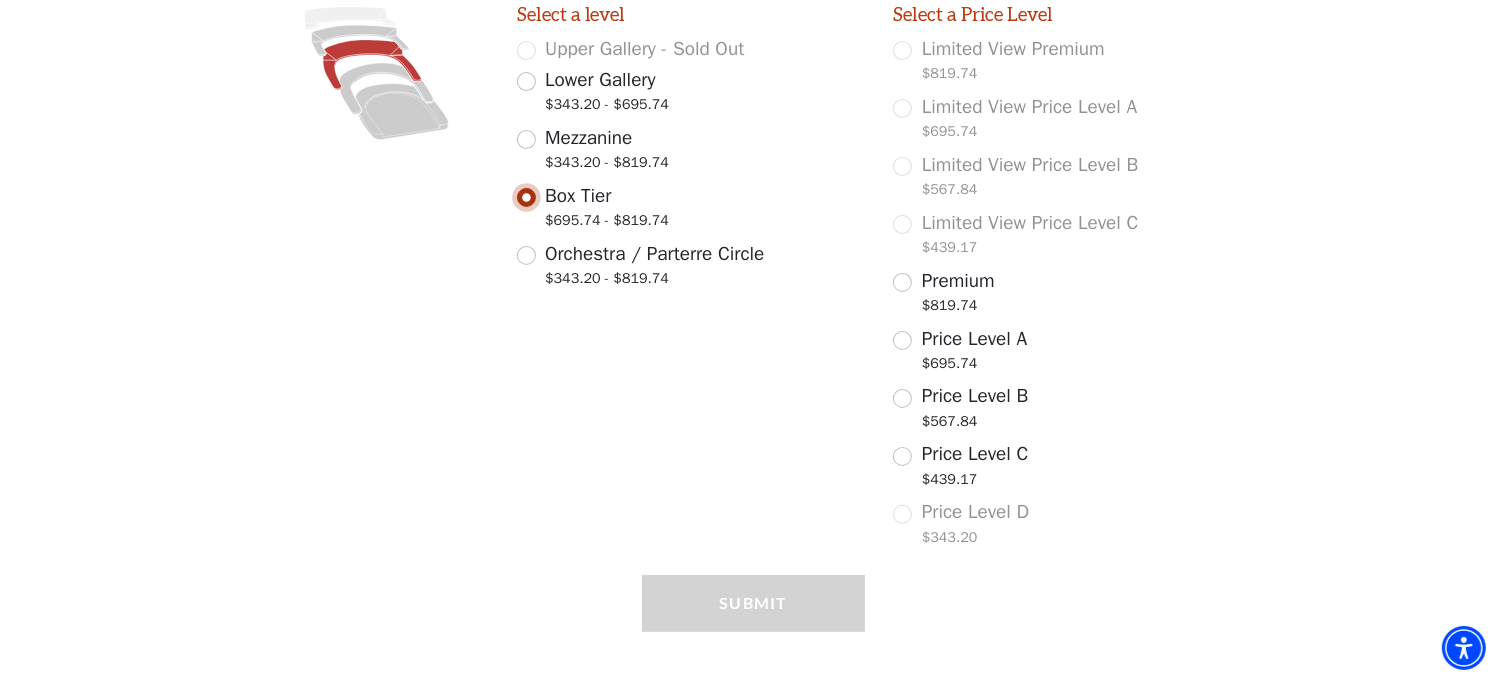 scroll, scrollTop: 316, scrollLeft: 0, axis: vertical 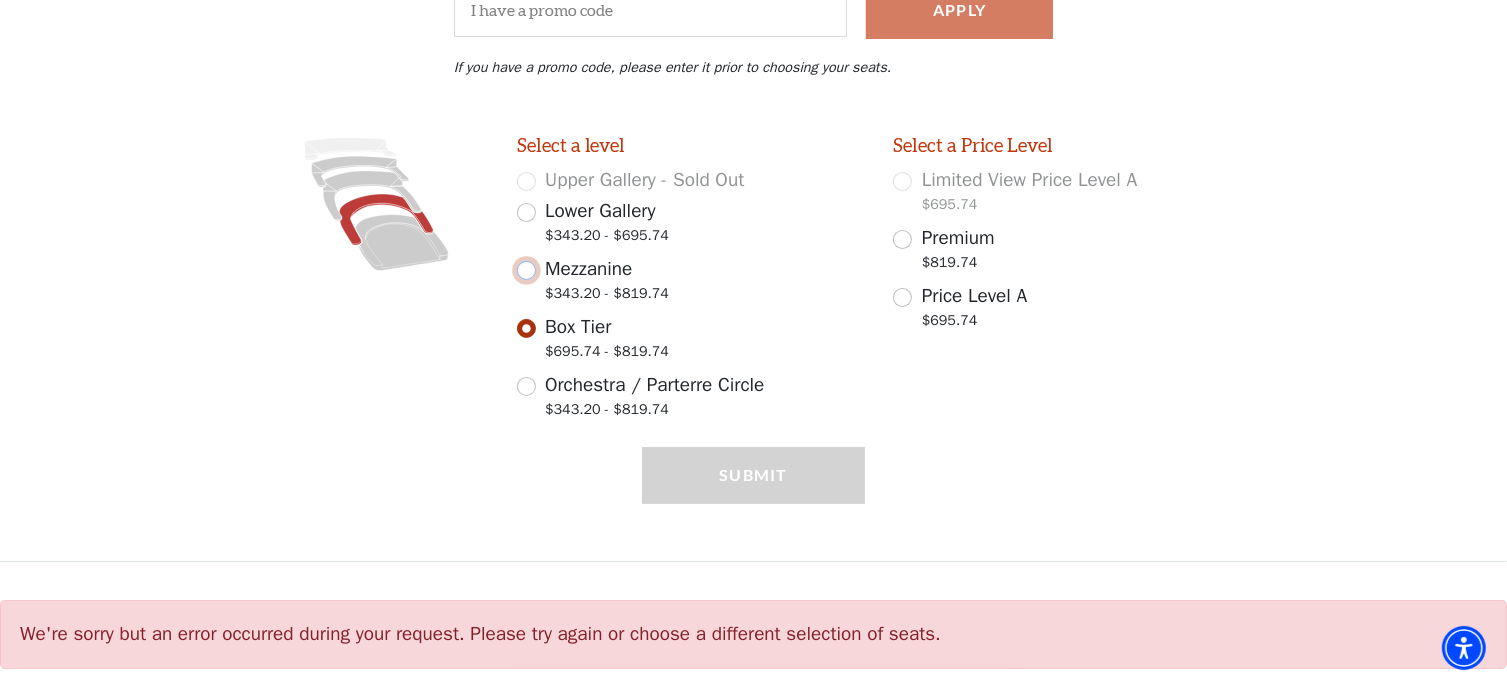 click on "Mezzanine     $343.20 - $819.74" at bounding box center (526, 270) 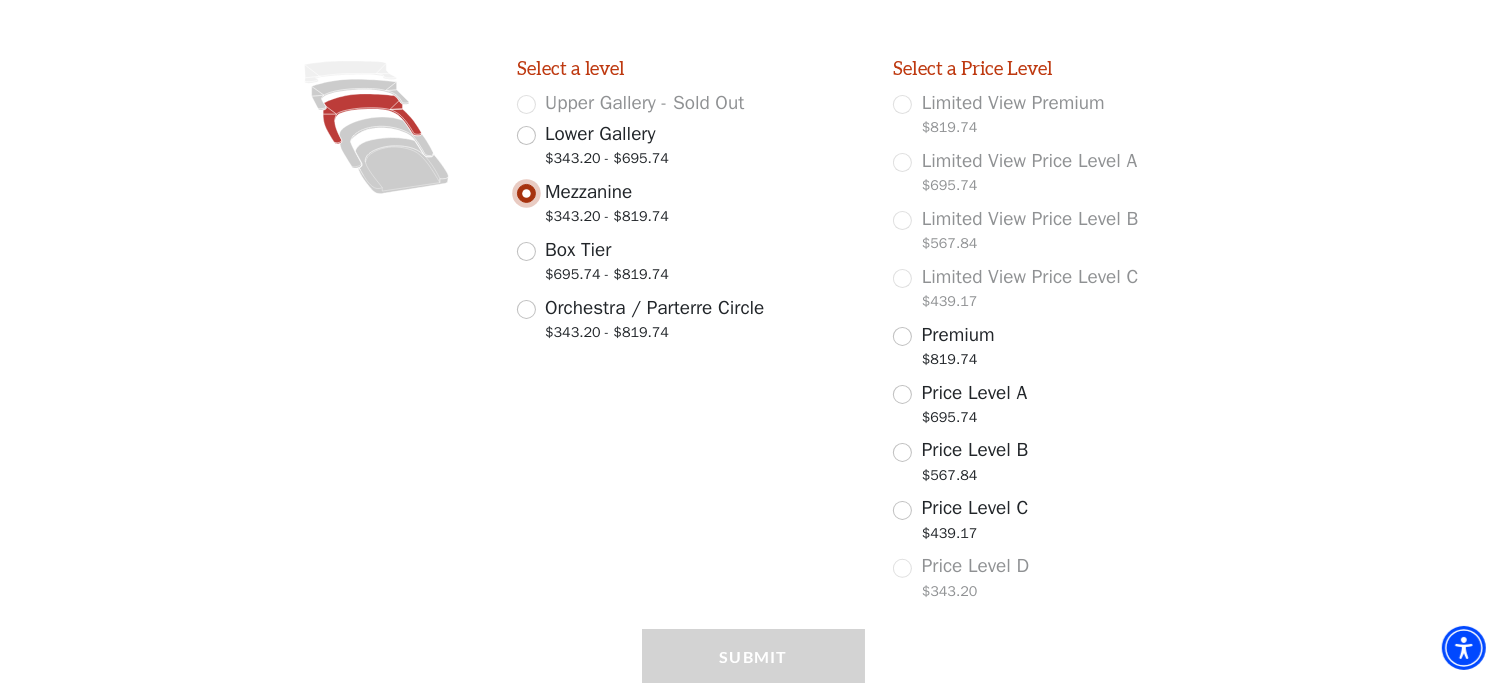 scroll, scrollTop: 447, scrollLeft: 0, axis: vertical 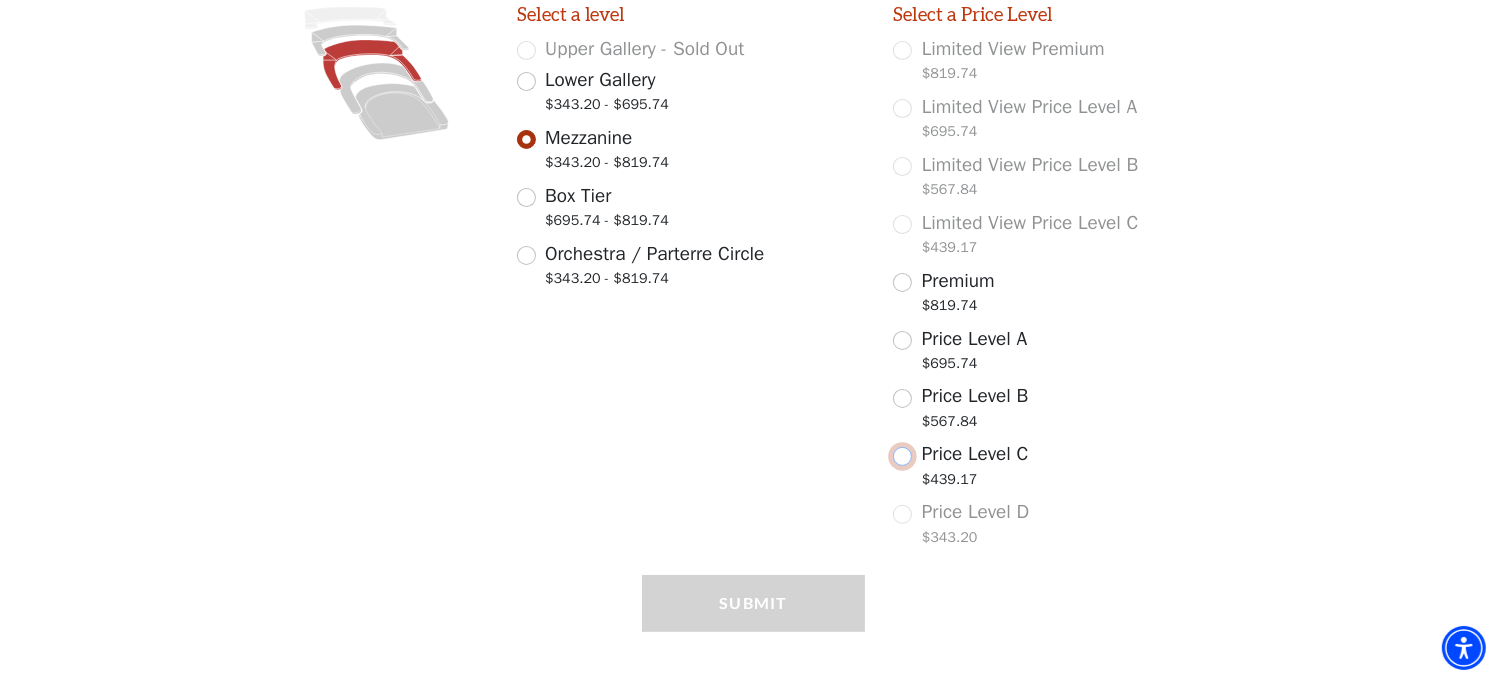 click on "Price Level C $439.17" at bounding box center (902, 456) 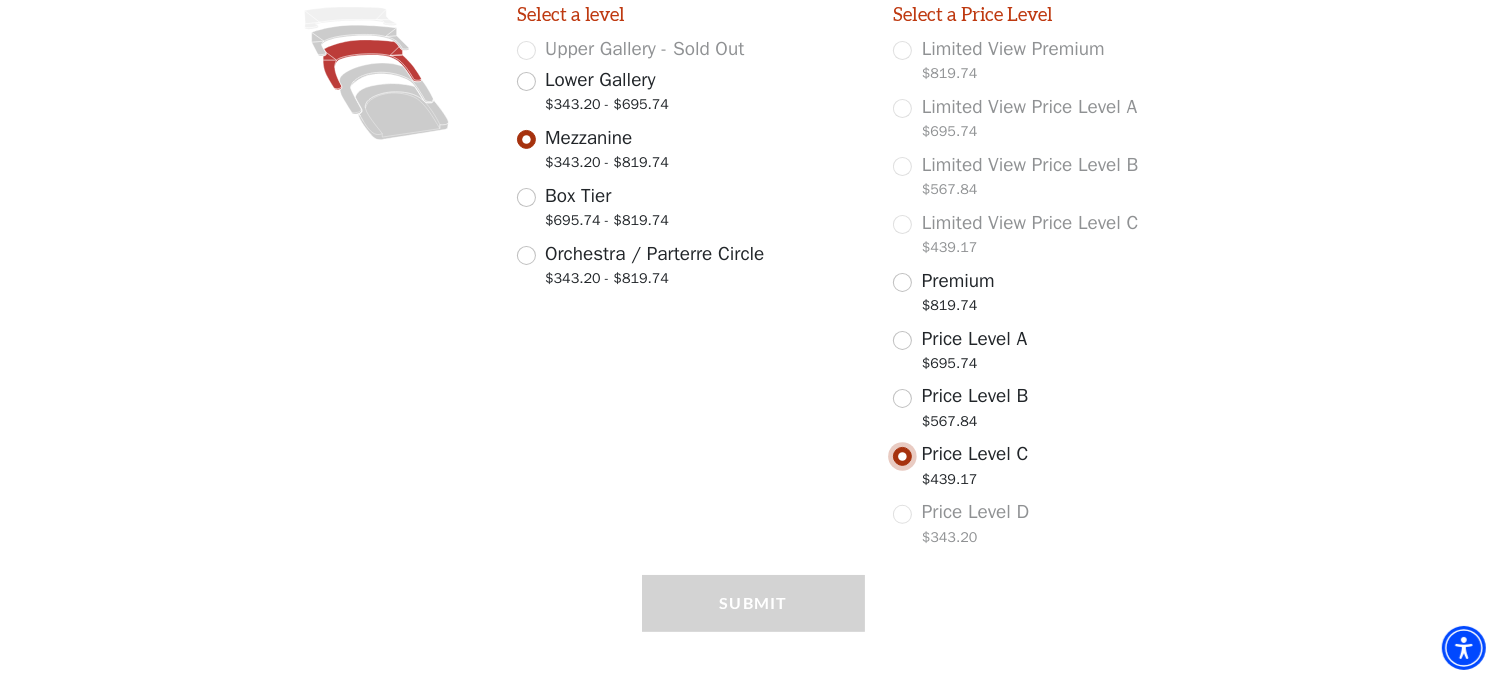 select on "2" 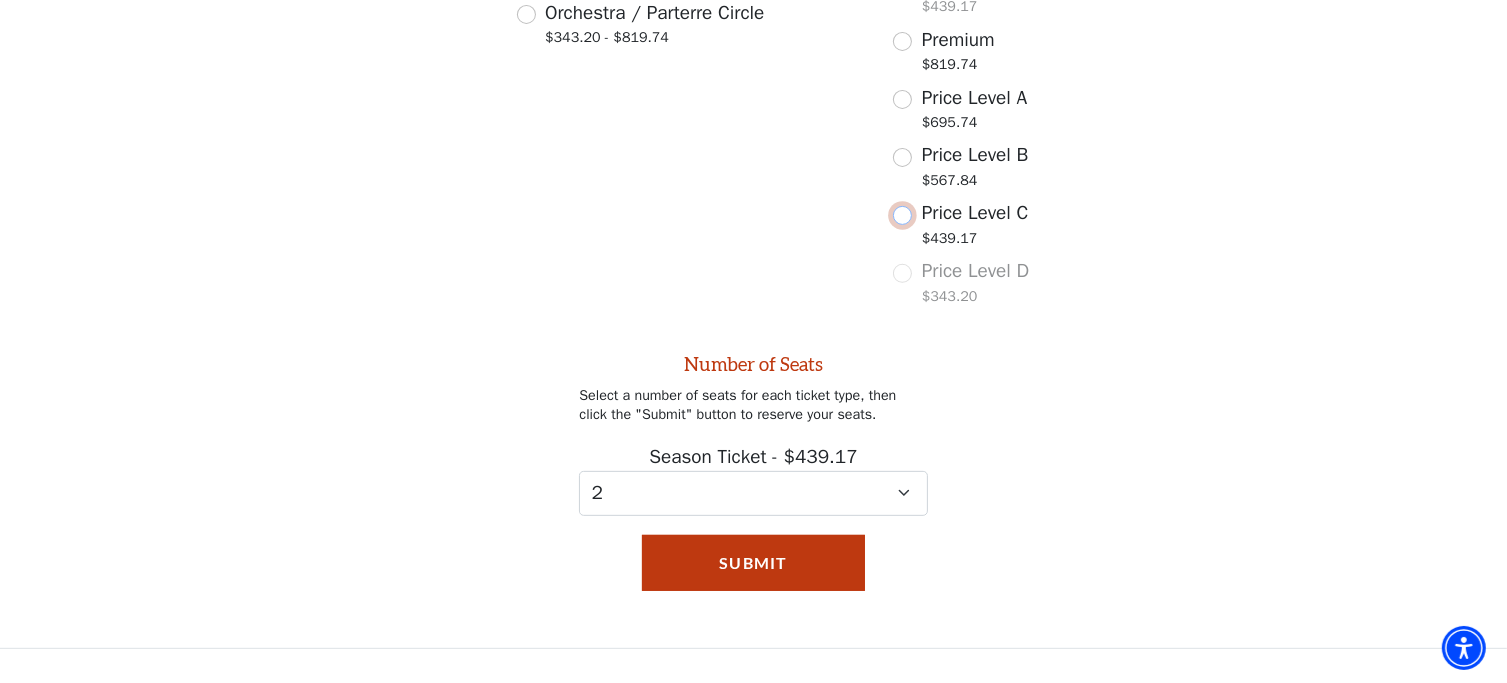 scroll, scrollTop: 774, scrollLeft: 0, axis: vertical 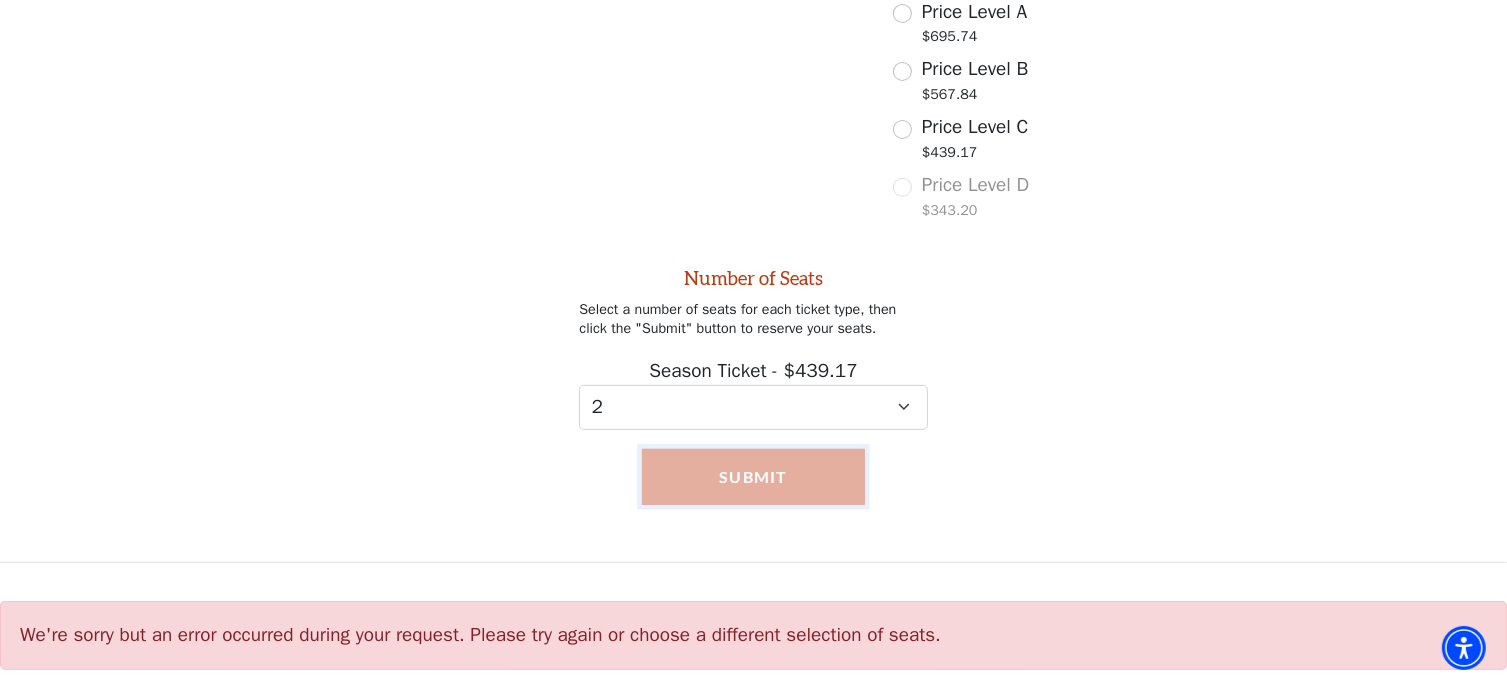 click on "Submit" at bounding box center [753, 477] 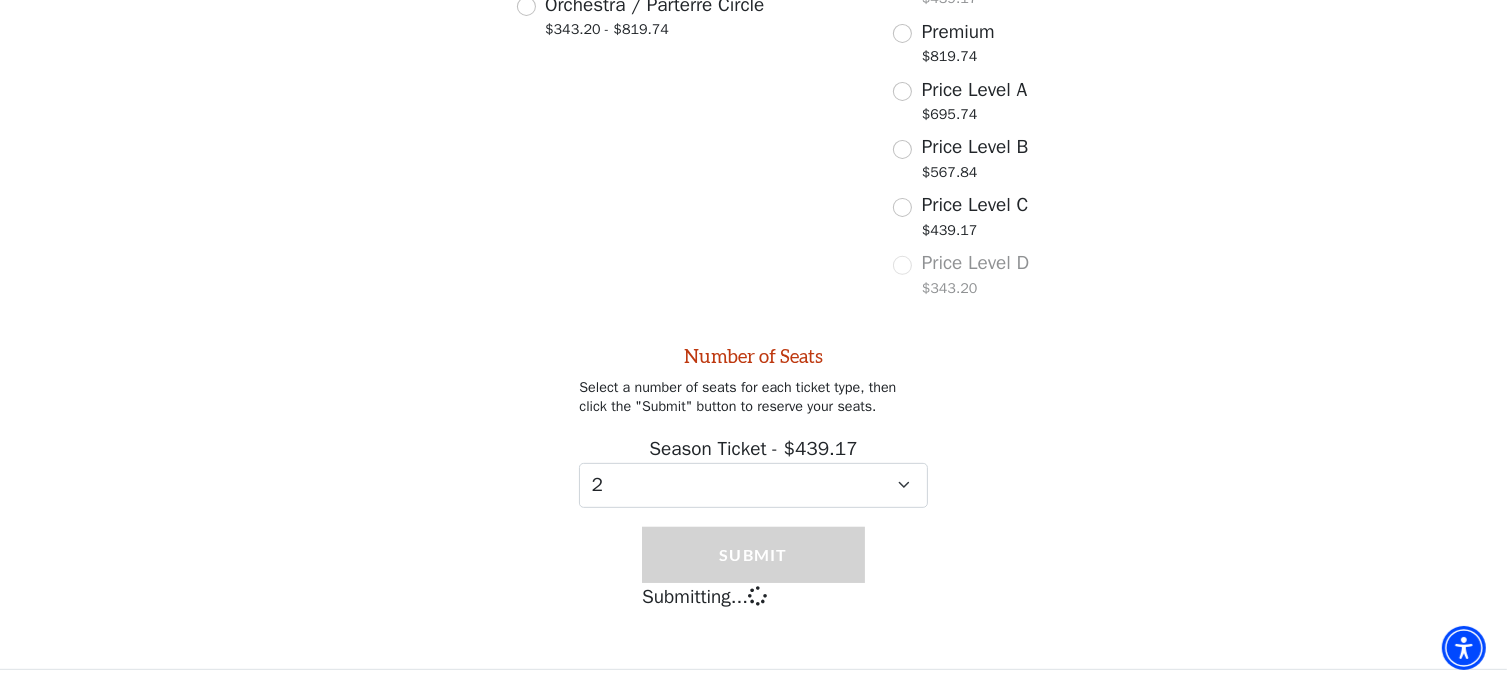 scroll, scrollTop: 774, scrollLeft: 0, axis: vertical 